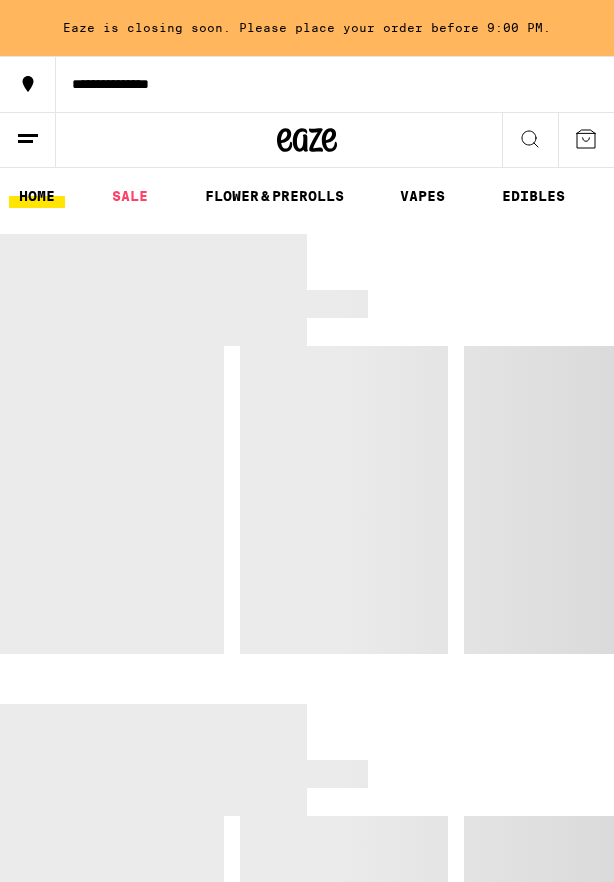 scroll, scrollTop: 0, scrollLeft: 0, axis: both 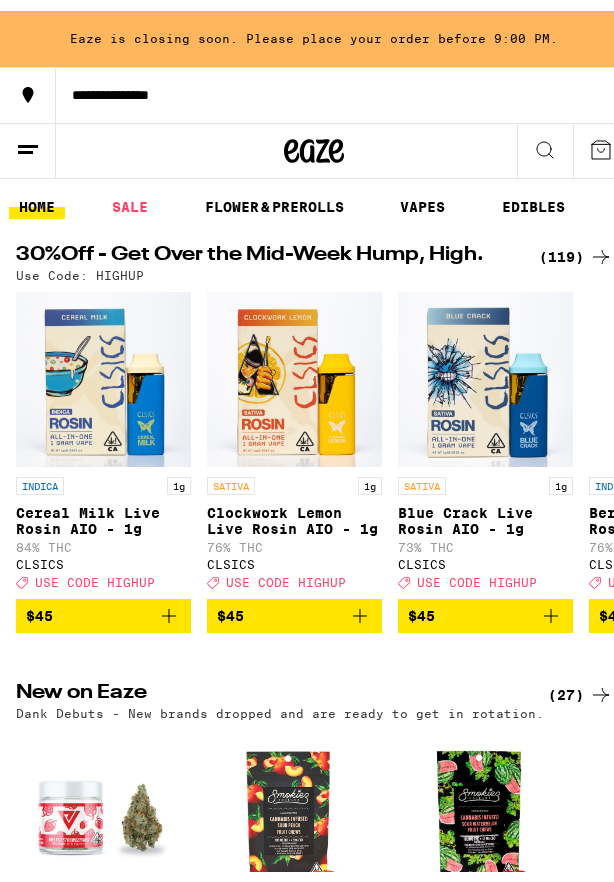 click 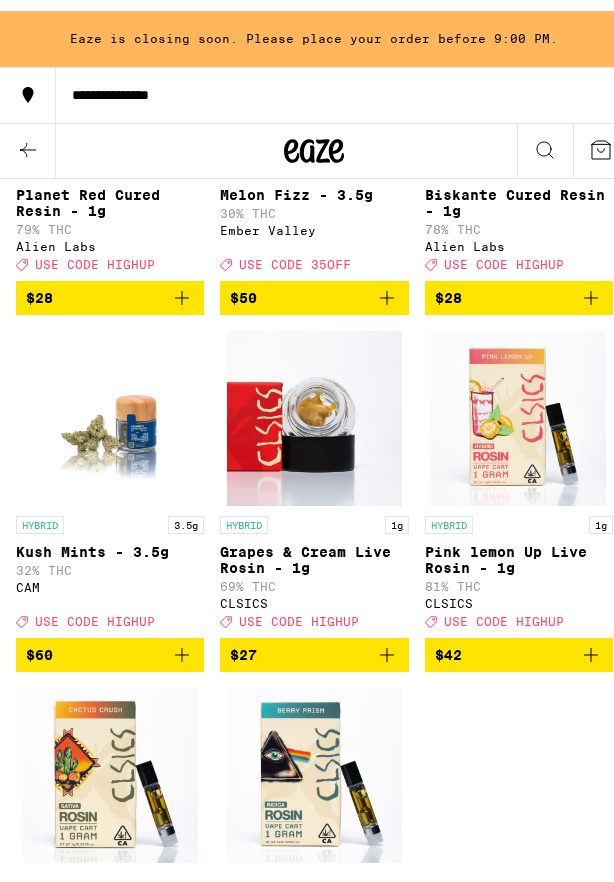 scroll, scrollTop: 13200, scrollLeft: 0, axis: vertical 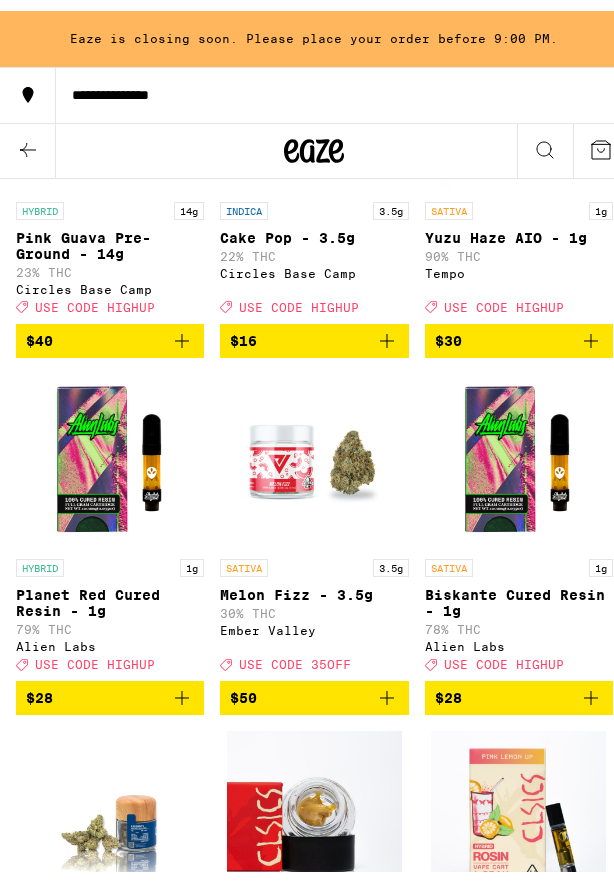 click 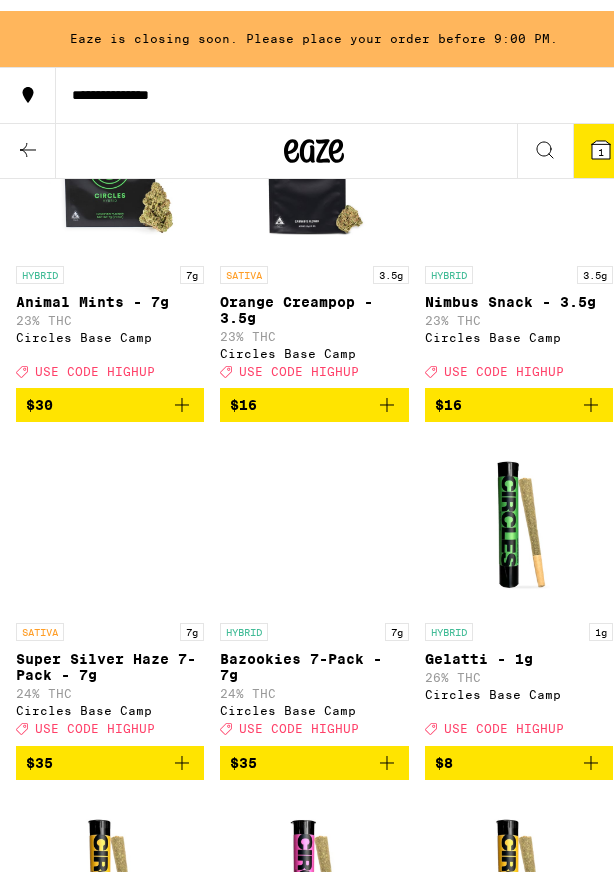scroll, scrollTop: 6600, scrollLeft: 0, axis: vertical 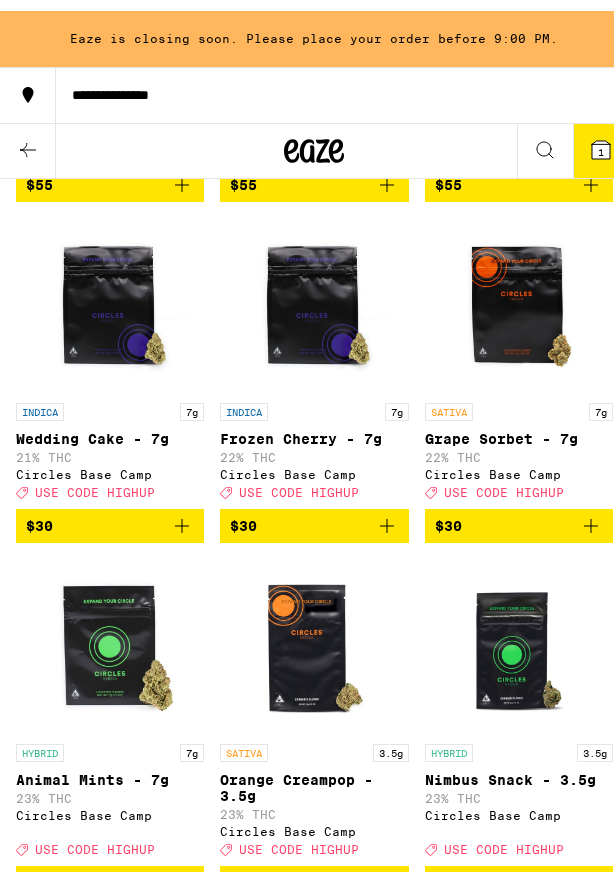 click 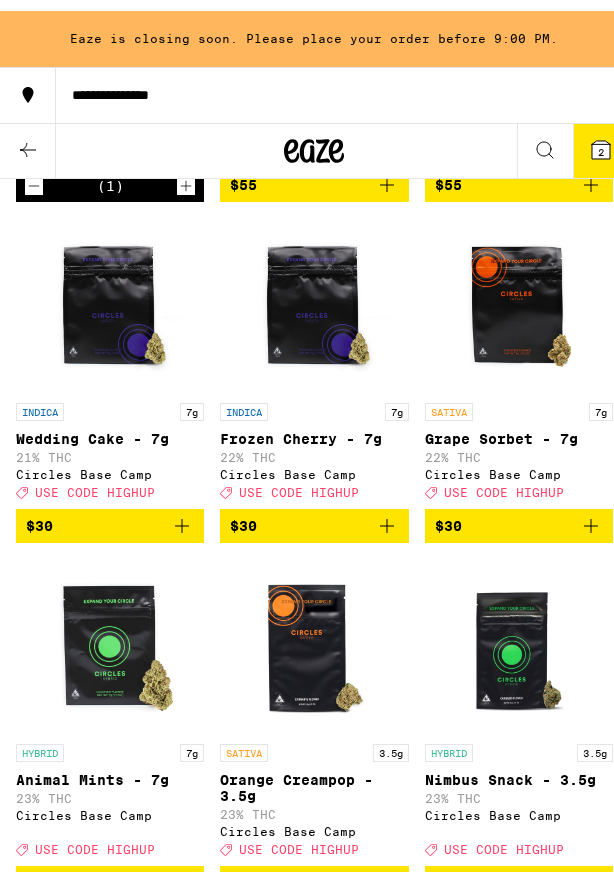 click on "2" at bounding box center [601, 140] 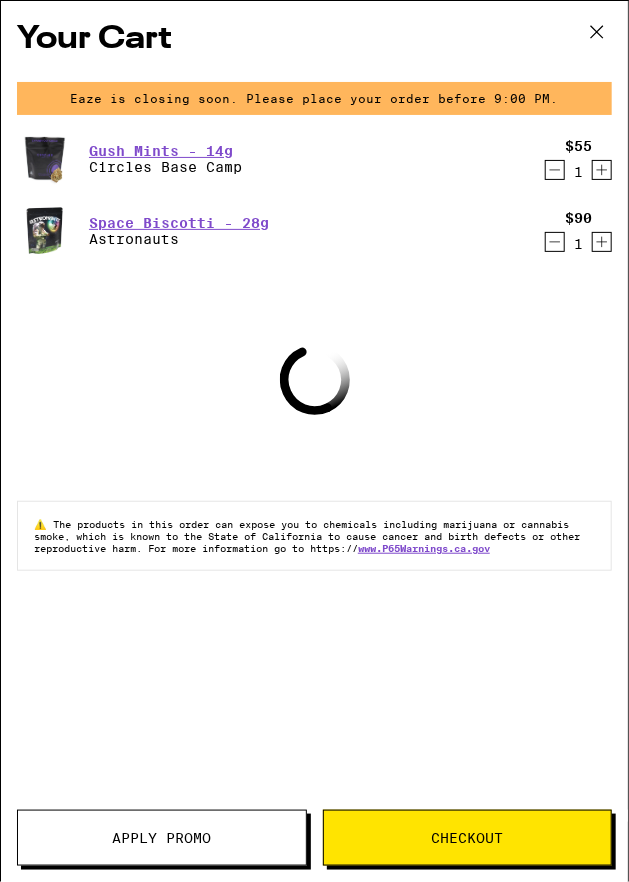 click 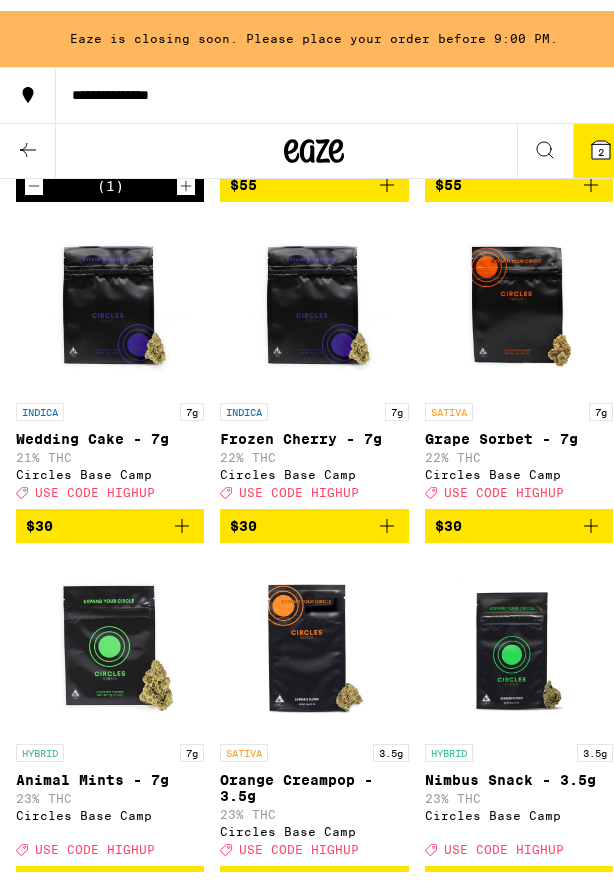 click on "2" at bounding box center (601, 140) 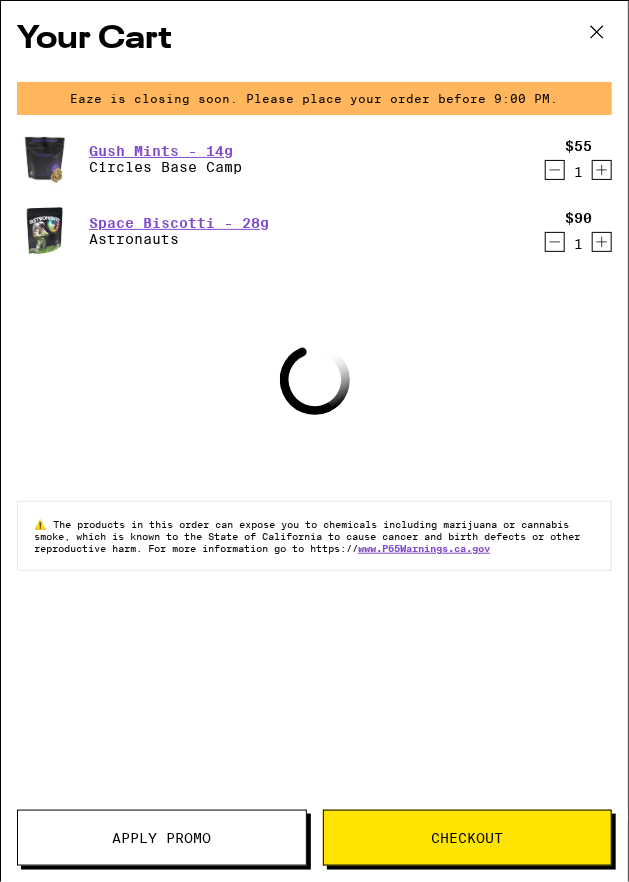 click on "Apply Promo" at bounding box center [162, 838] 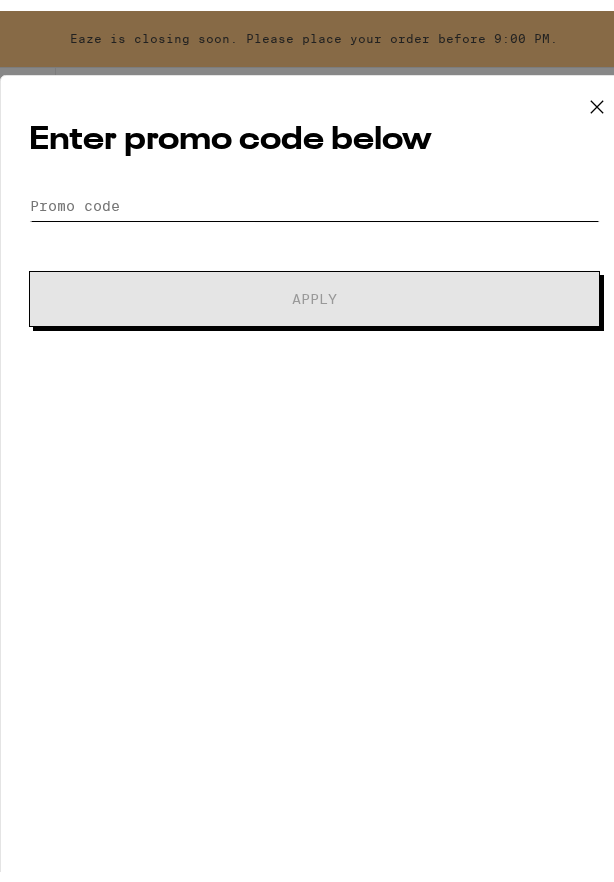 click on "Promo Code" at bounding box center [314, 195] 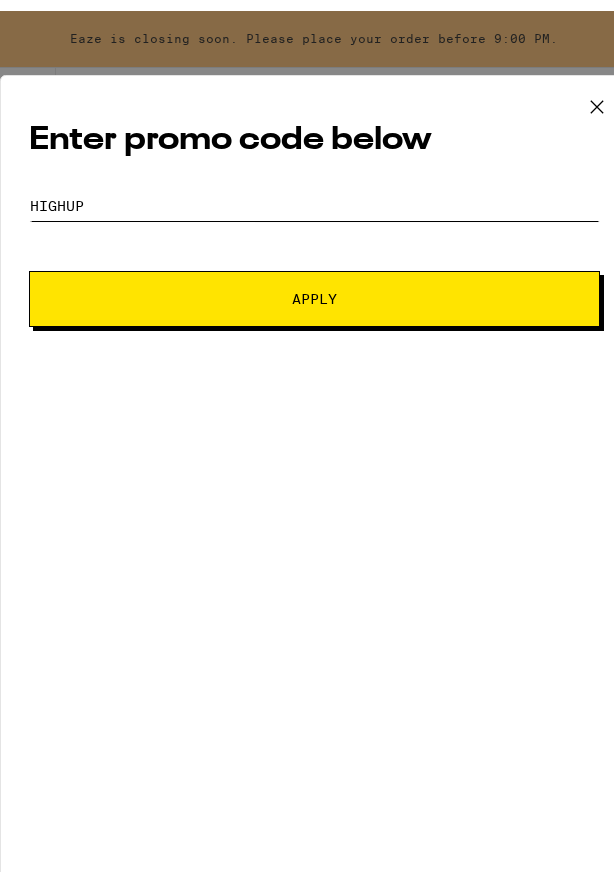 type on "highup" 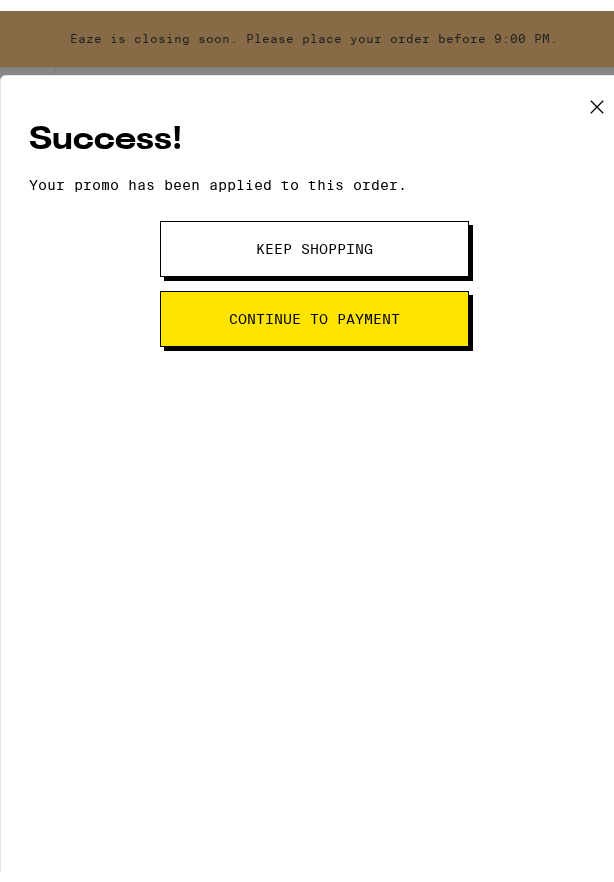 click on "Continue to payment" at bounding box center [314, 308] 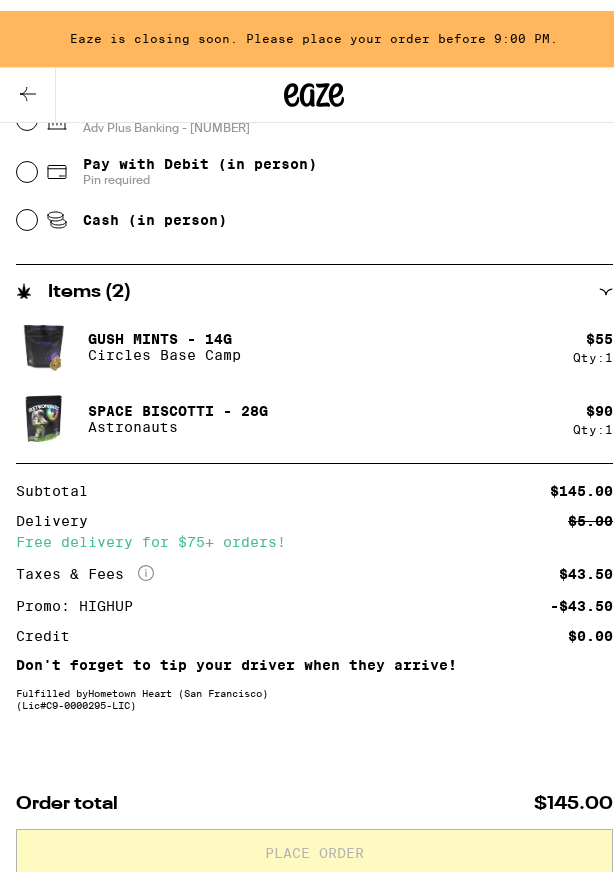 scroll, scrollTop: 688, scrollLeft: 0, axis: vertical 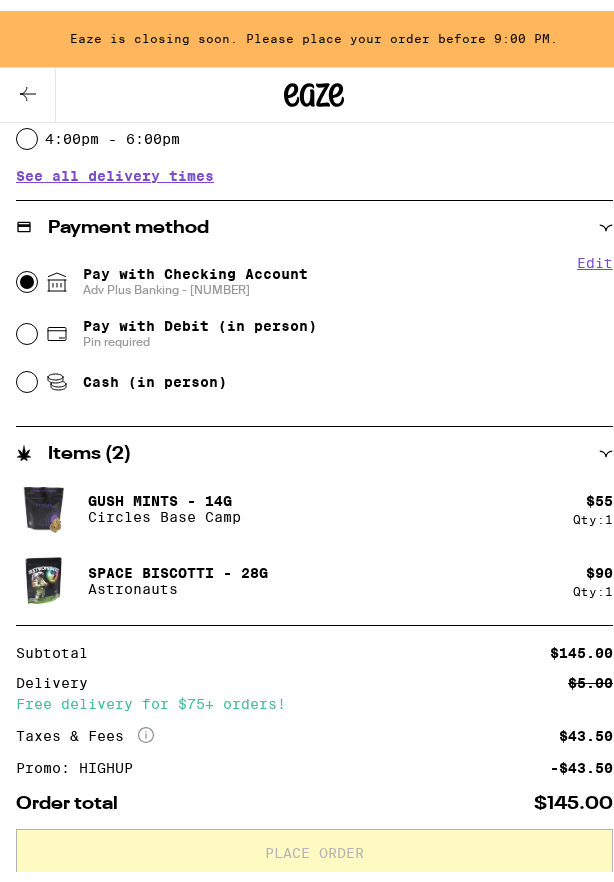 click on "Pay with Checking Account Adv Plus Banking - [ACCOUNT]" at bounding box center [27, 271] 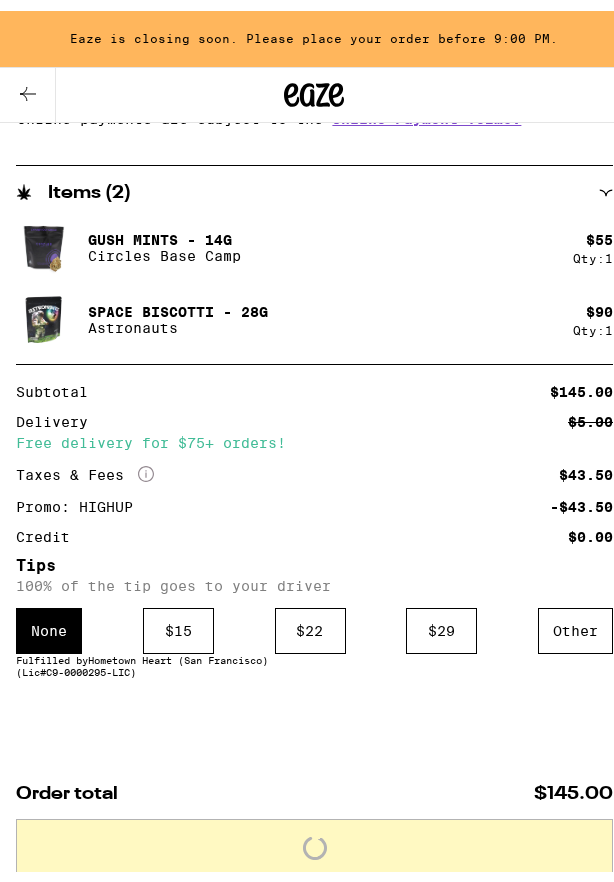 scroll, scrollTop: 1002, scrollLeft: 0, axis: vertical 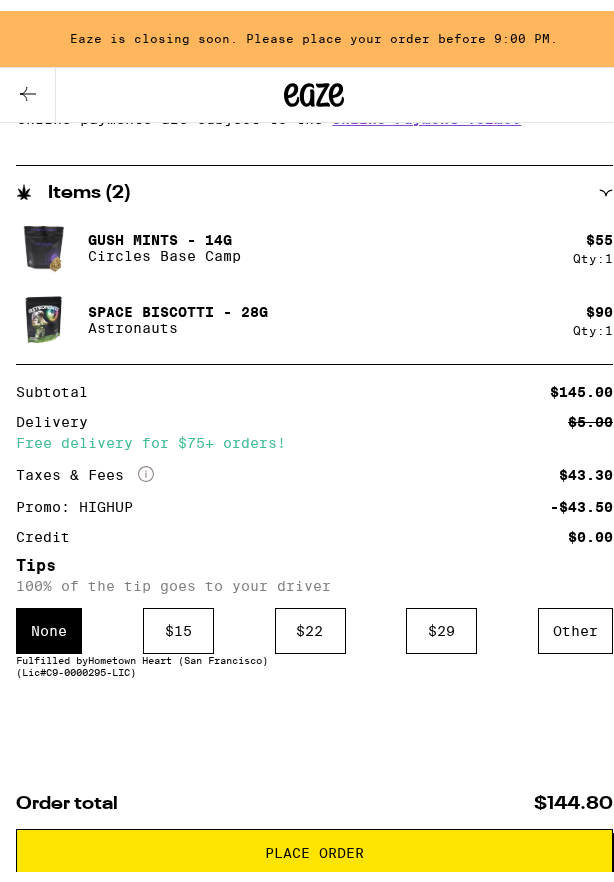 click on "Place Order" at bounding box center (314, 842) 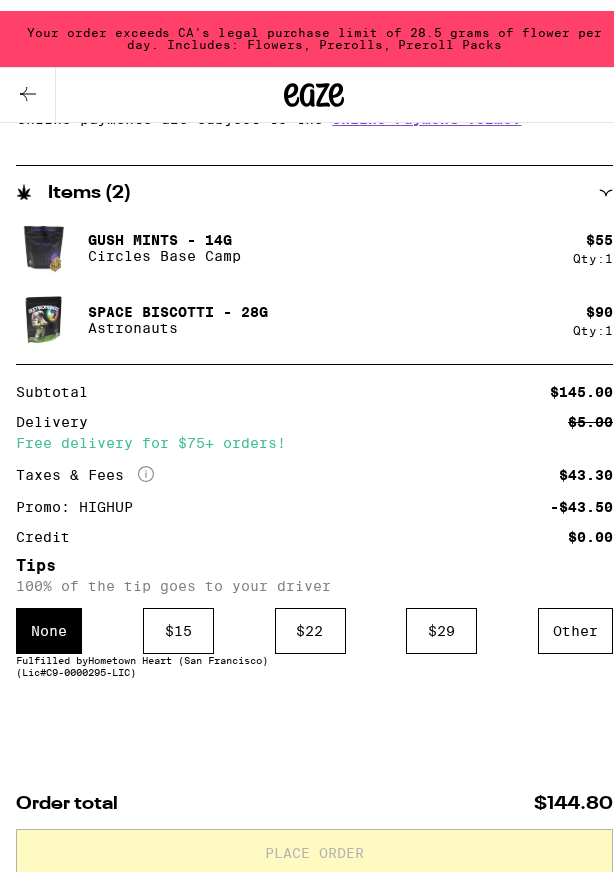 click 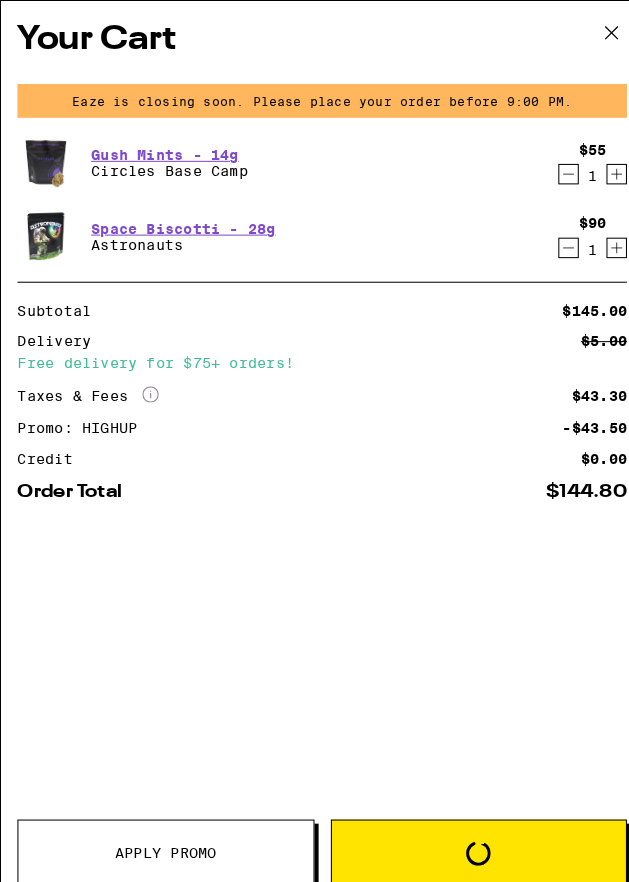 scroll, scrollTop: 0, scrollLeft: 0, axis: both 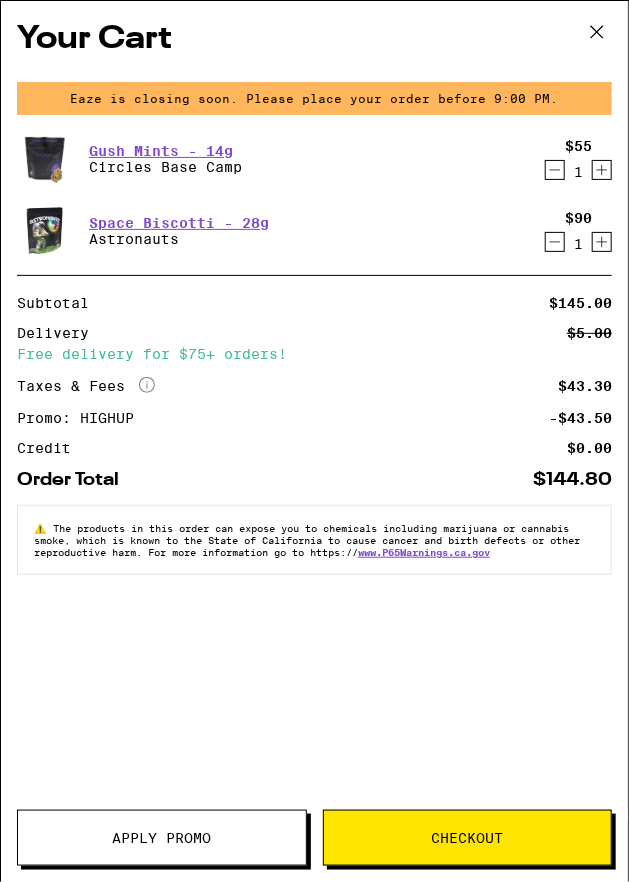 click 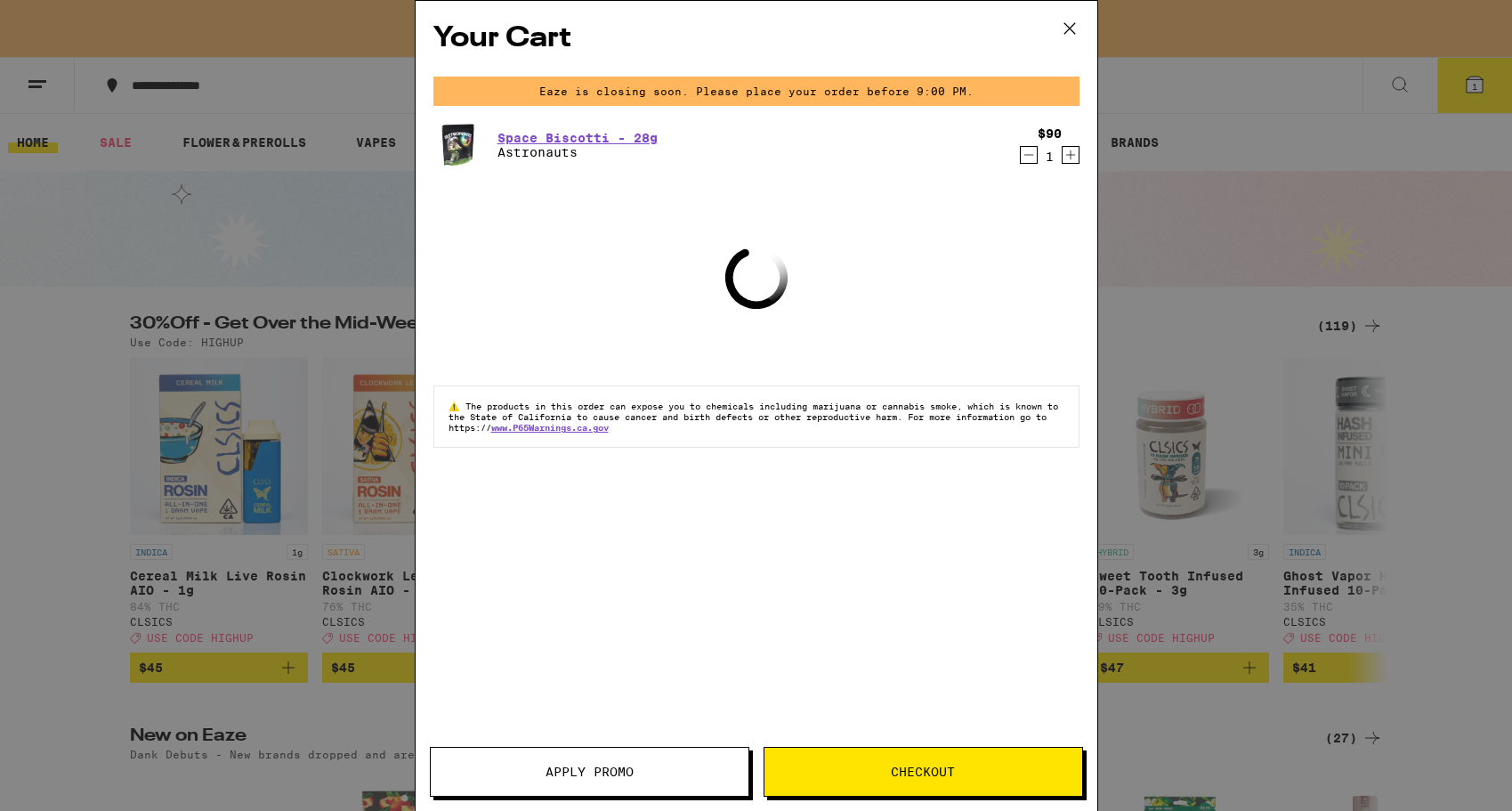 scroll, scrollTop: 0, scrollLeft: 0, axis: both 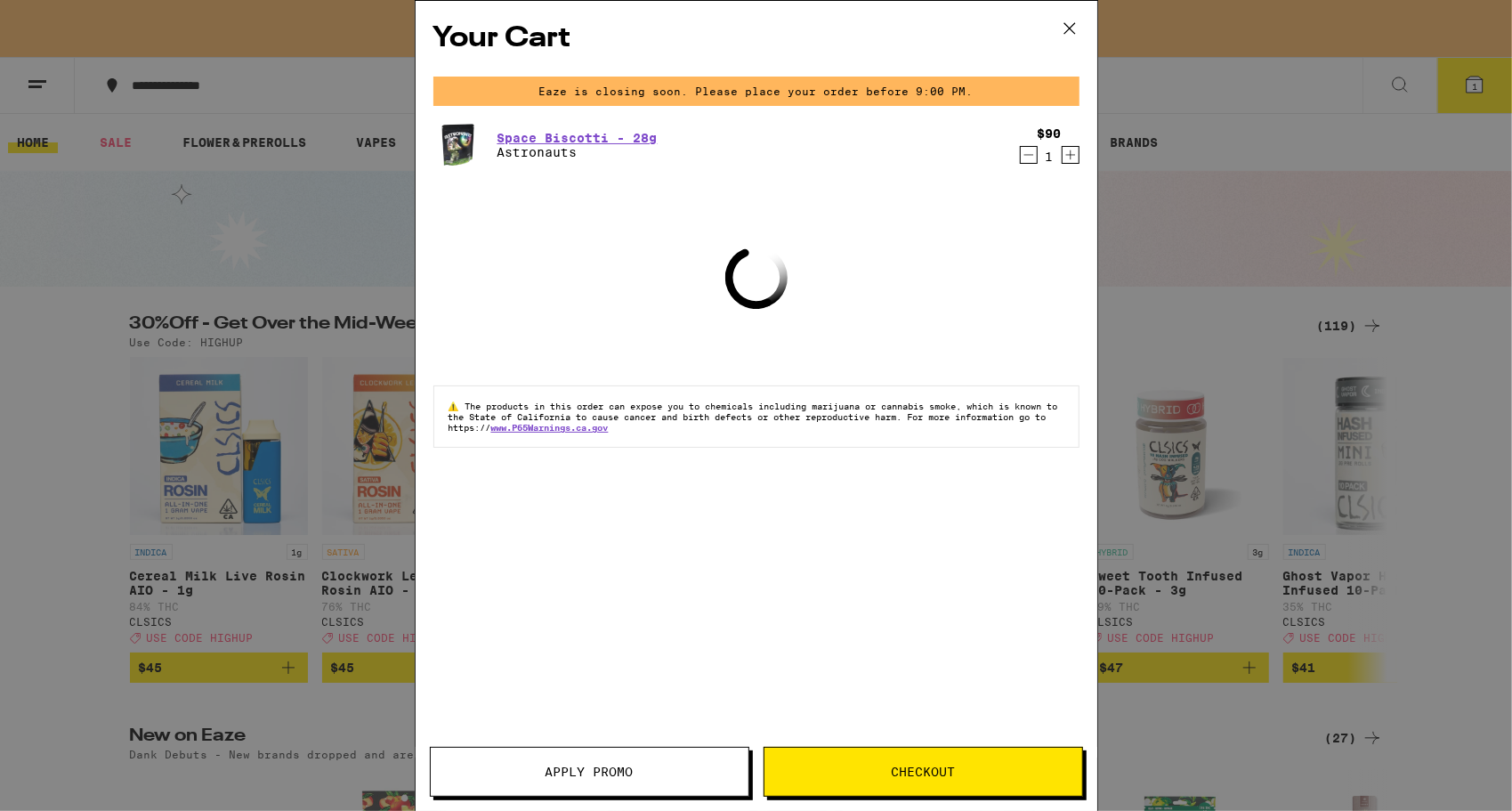 click on "Checkout" at bounding box center (923, 772) 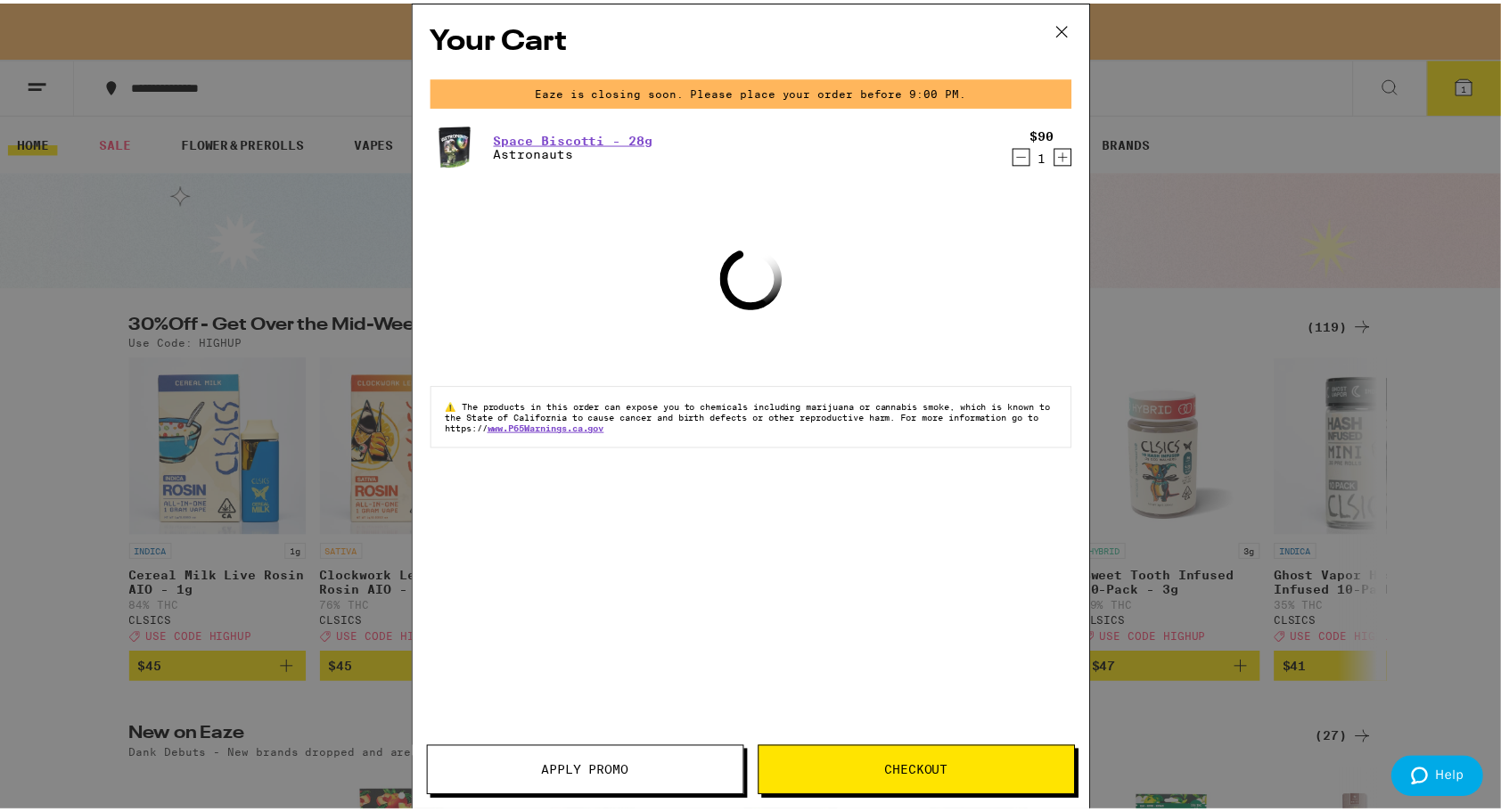 scroll, scrollTop: 0, scrollLeft: 0, axis: both 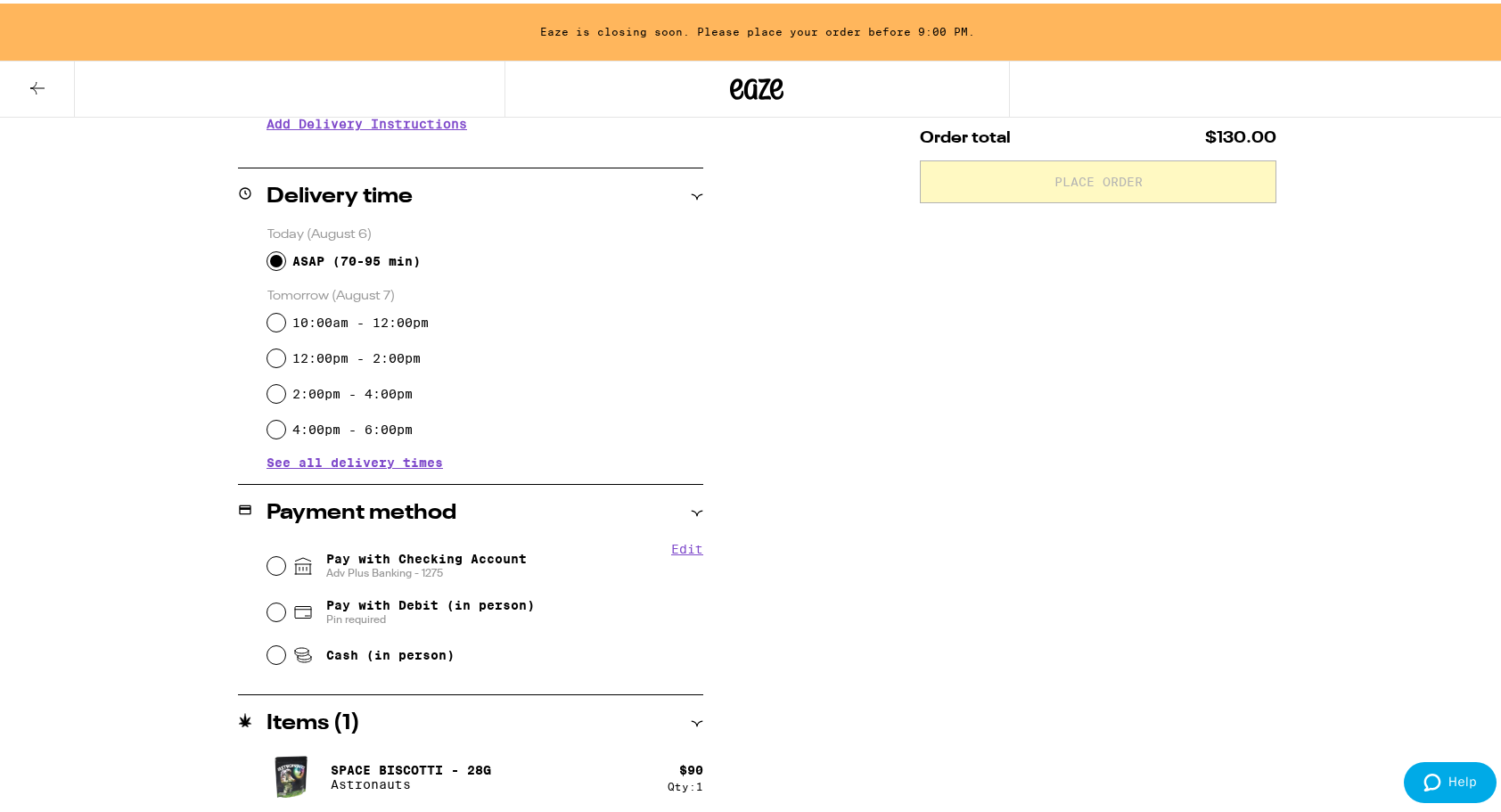 click on "Pay with Checking Account Adv Plus Banking - [ACCOUNT]" at bounding box center (485, 562) 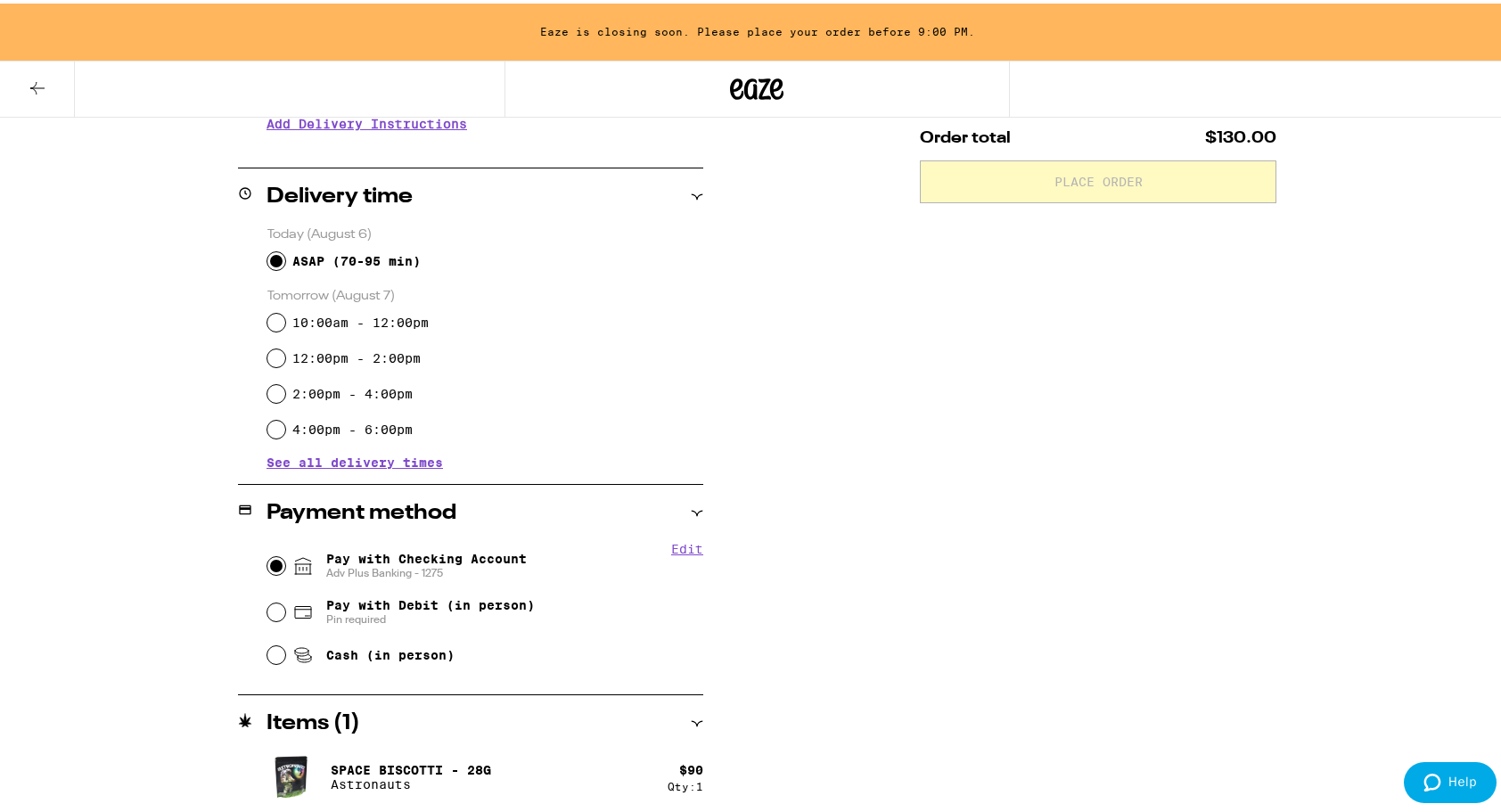 click on "Pay with Checking Account Adv Plus Banking - [ACCOUNT]" at bounding box center [276, 562] 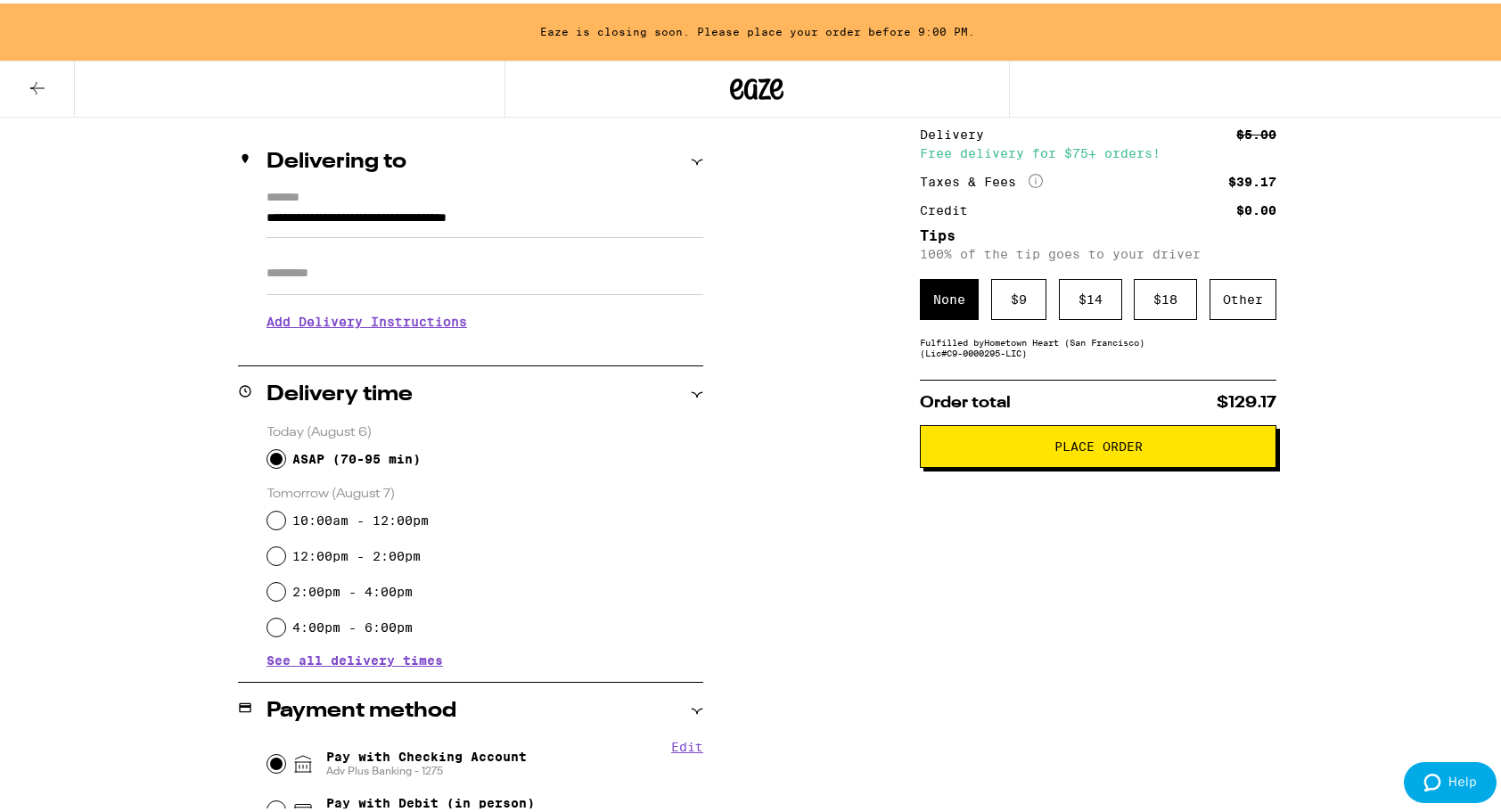 scroll, scrollTop: 448, scrollLeft: 0, axis: vertical 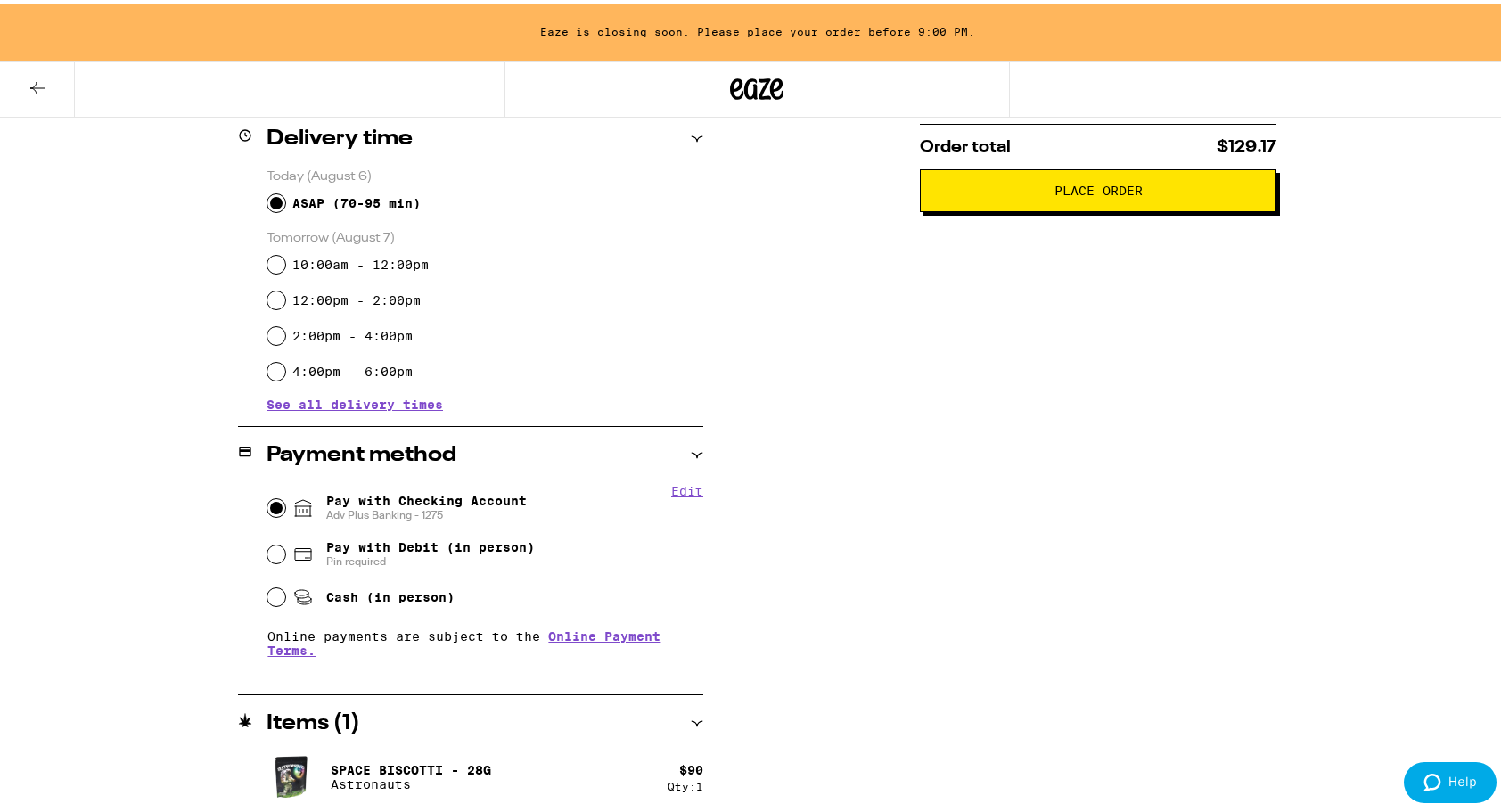 click 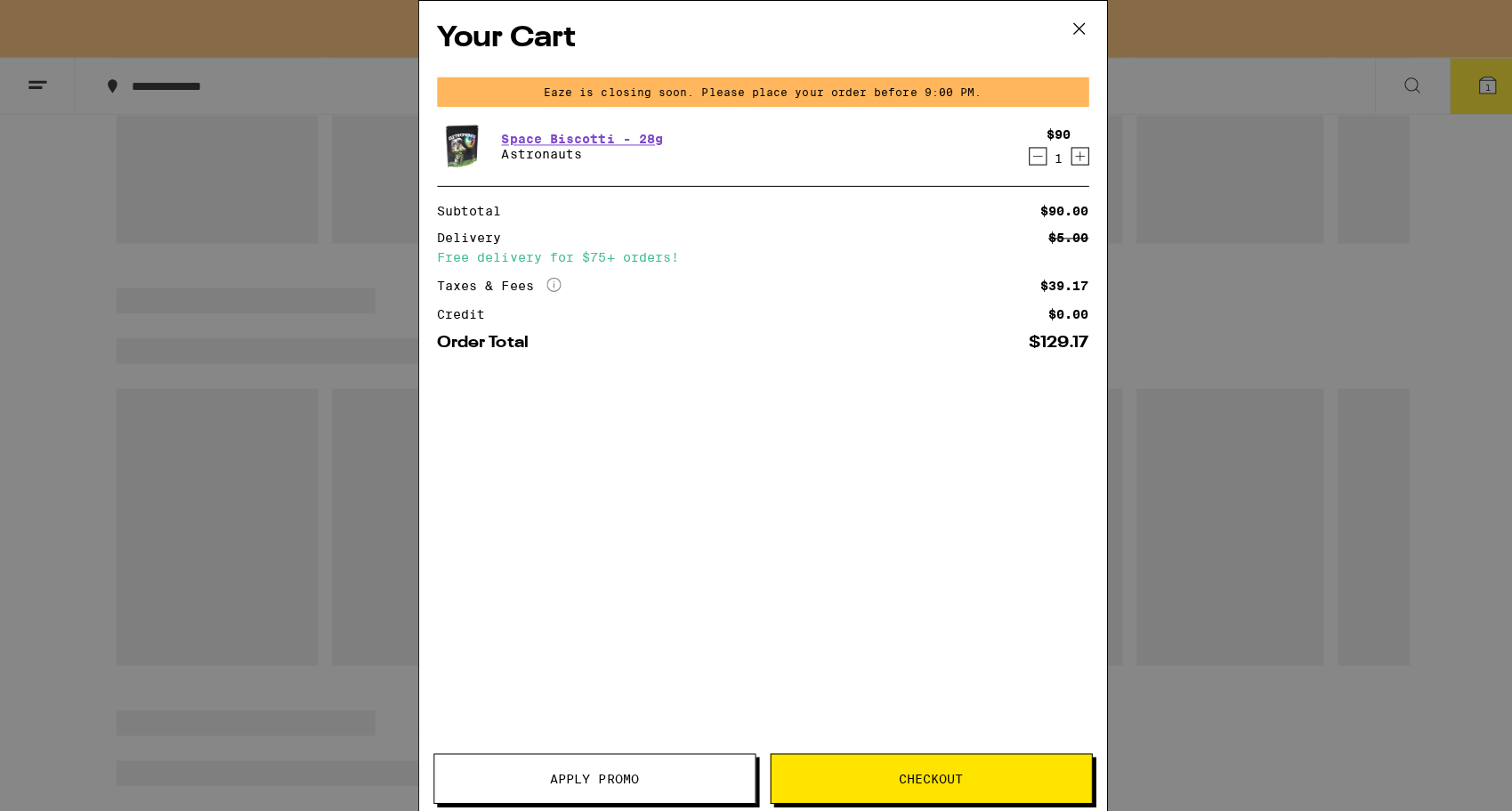 scroll, scrollTop: 0, scrollLeft: 0, axis: both 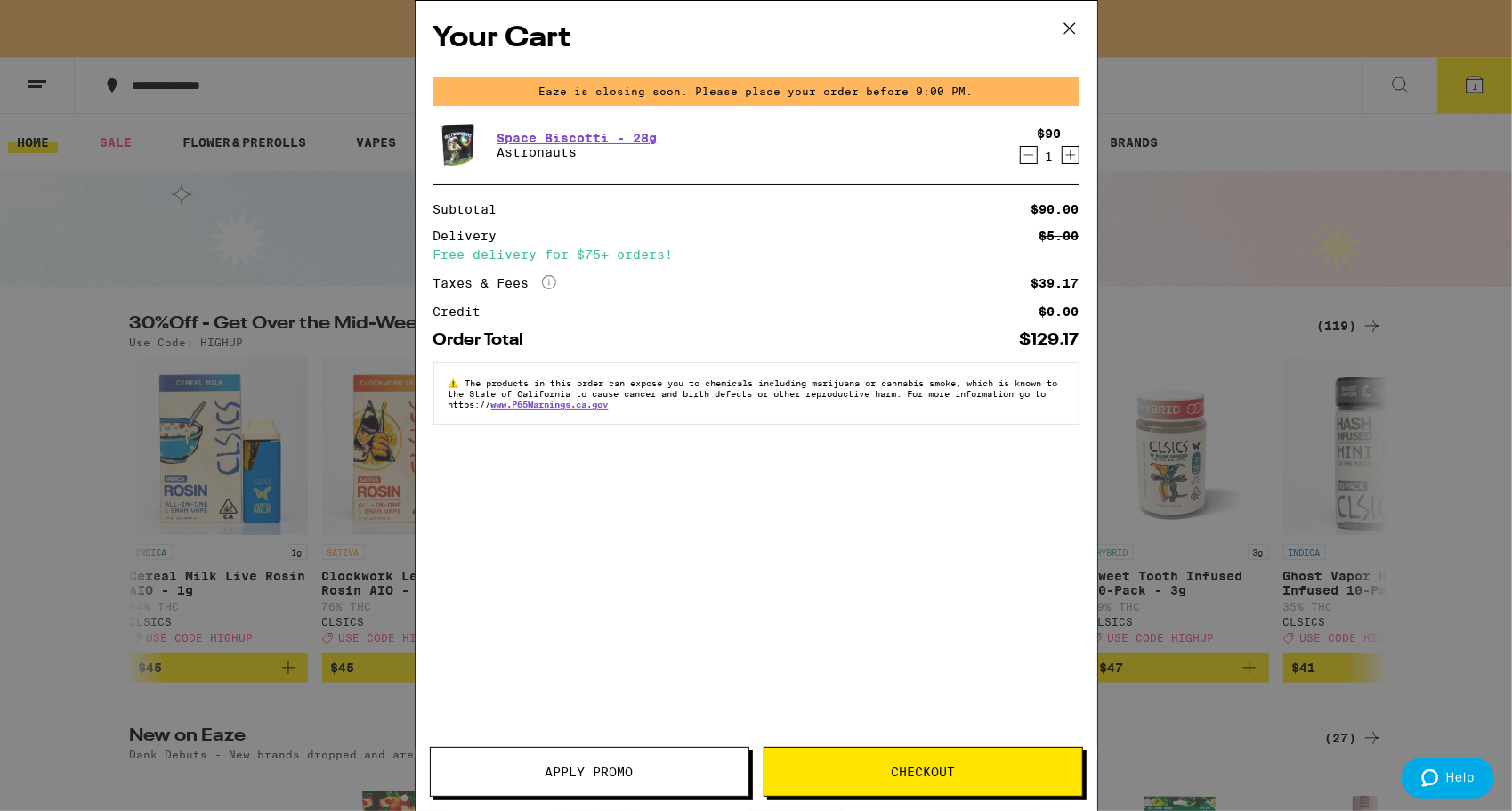 click on "Apply Promo" at bounding box center (589, 772) 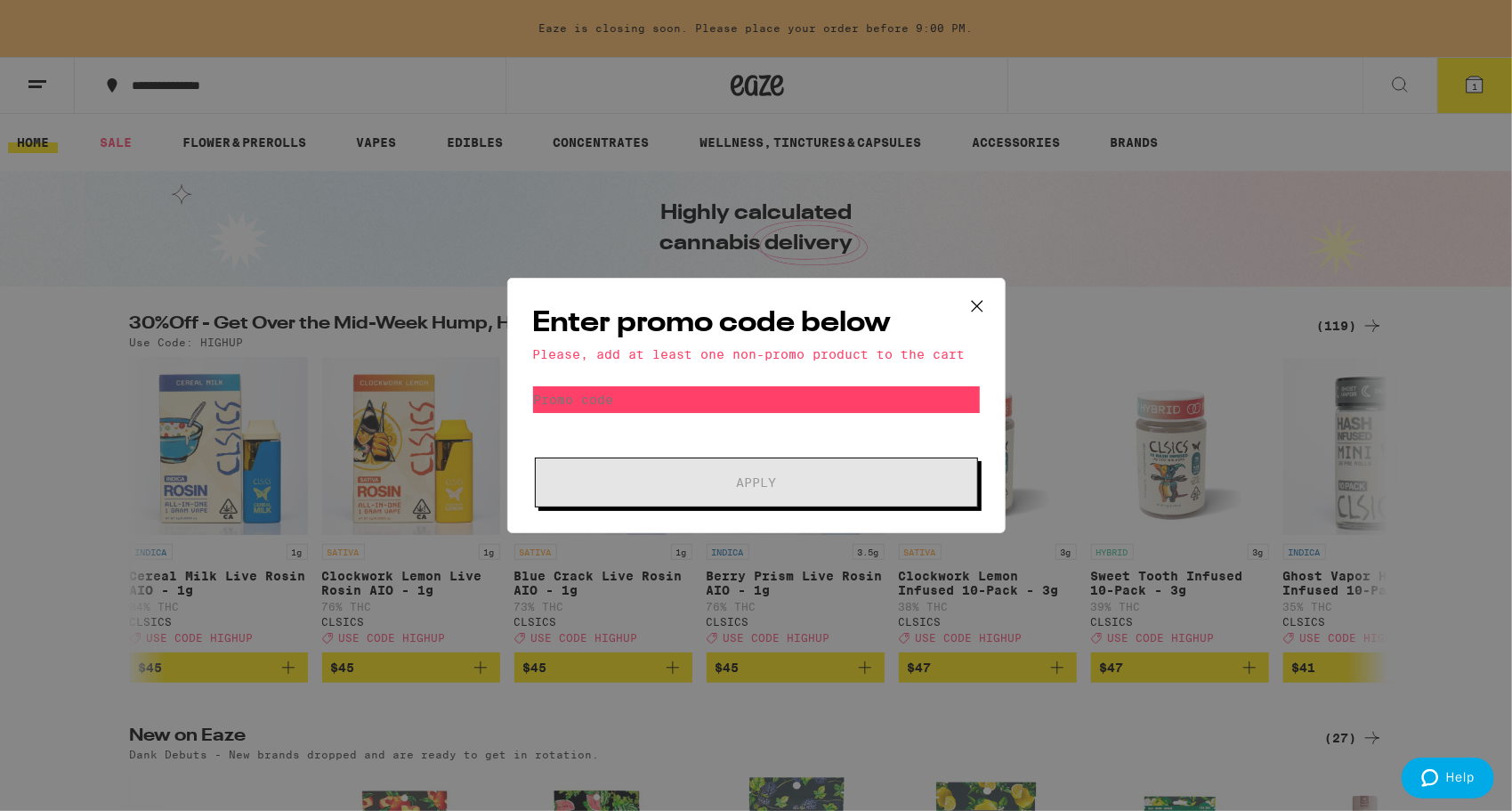 click 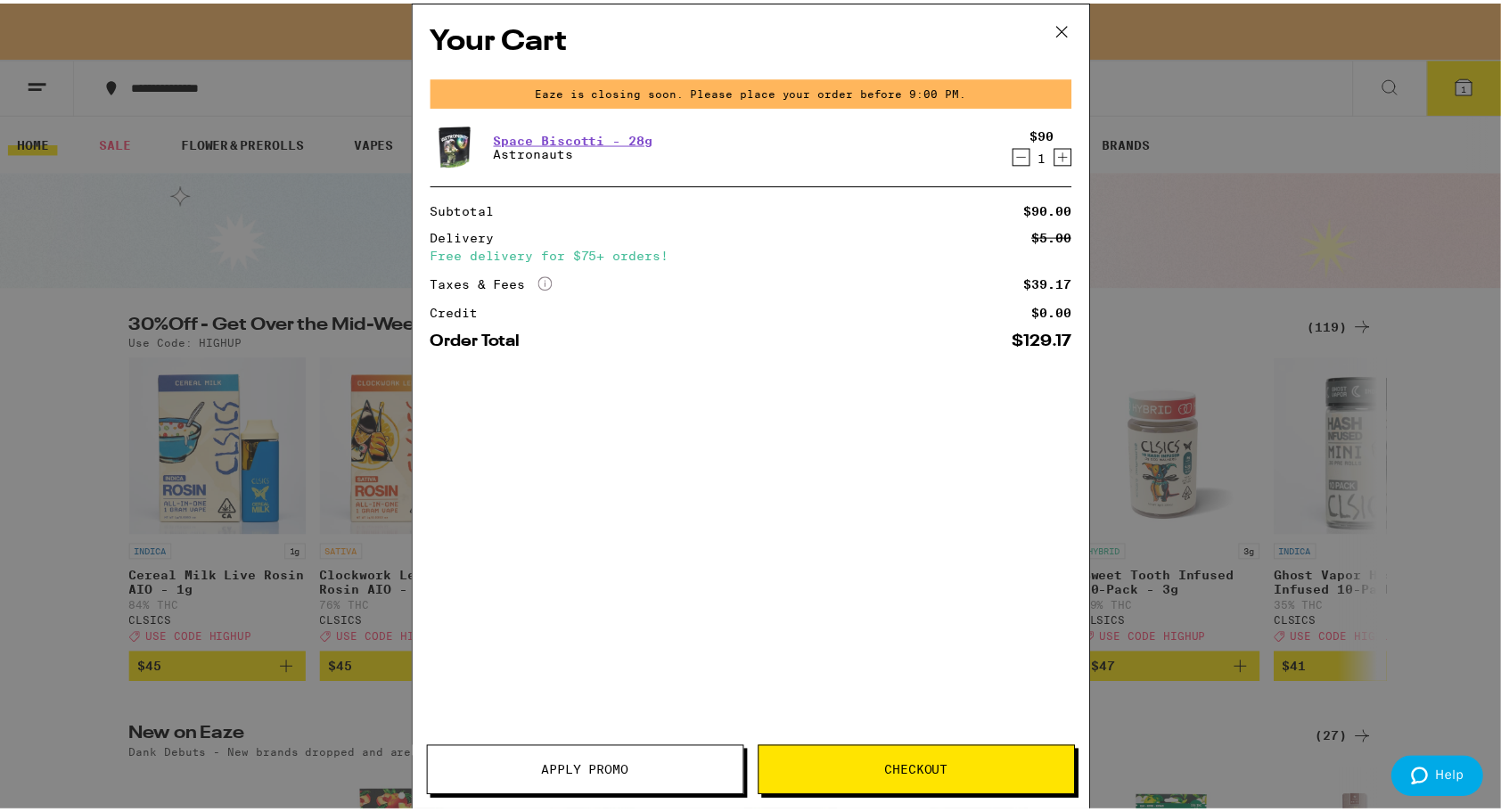 scroll, scrollTop: 0, scrollLeft: 0, axis: both 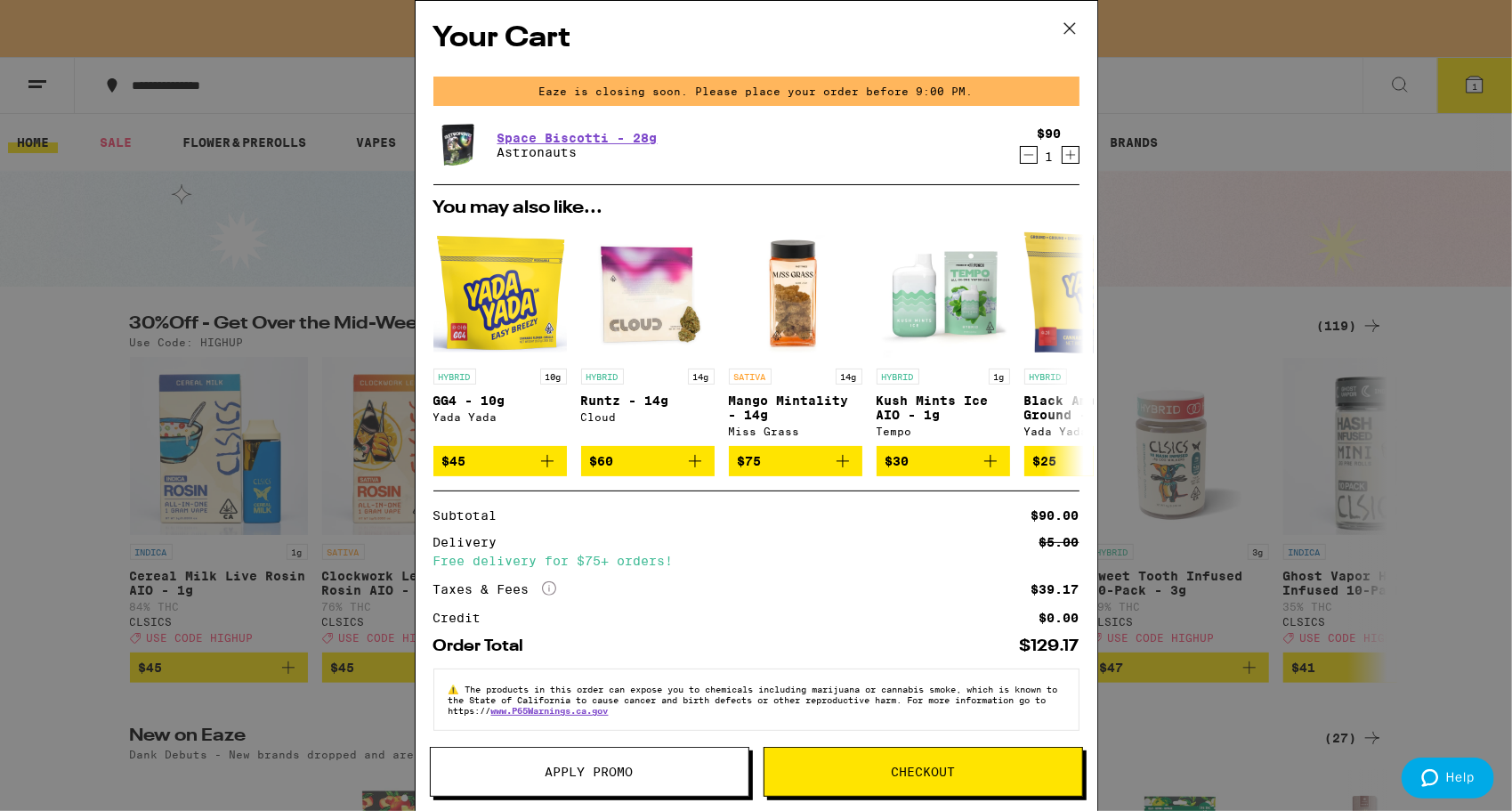 click on "Apply Promo" at bounding box center (589, 772) 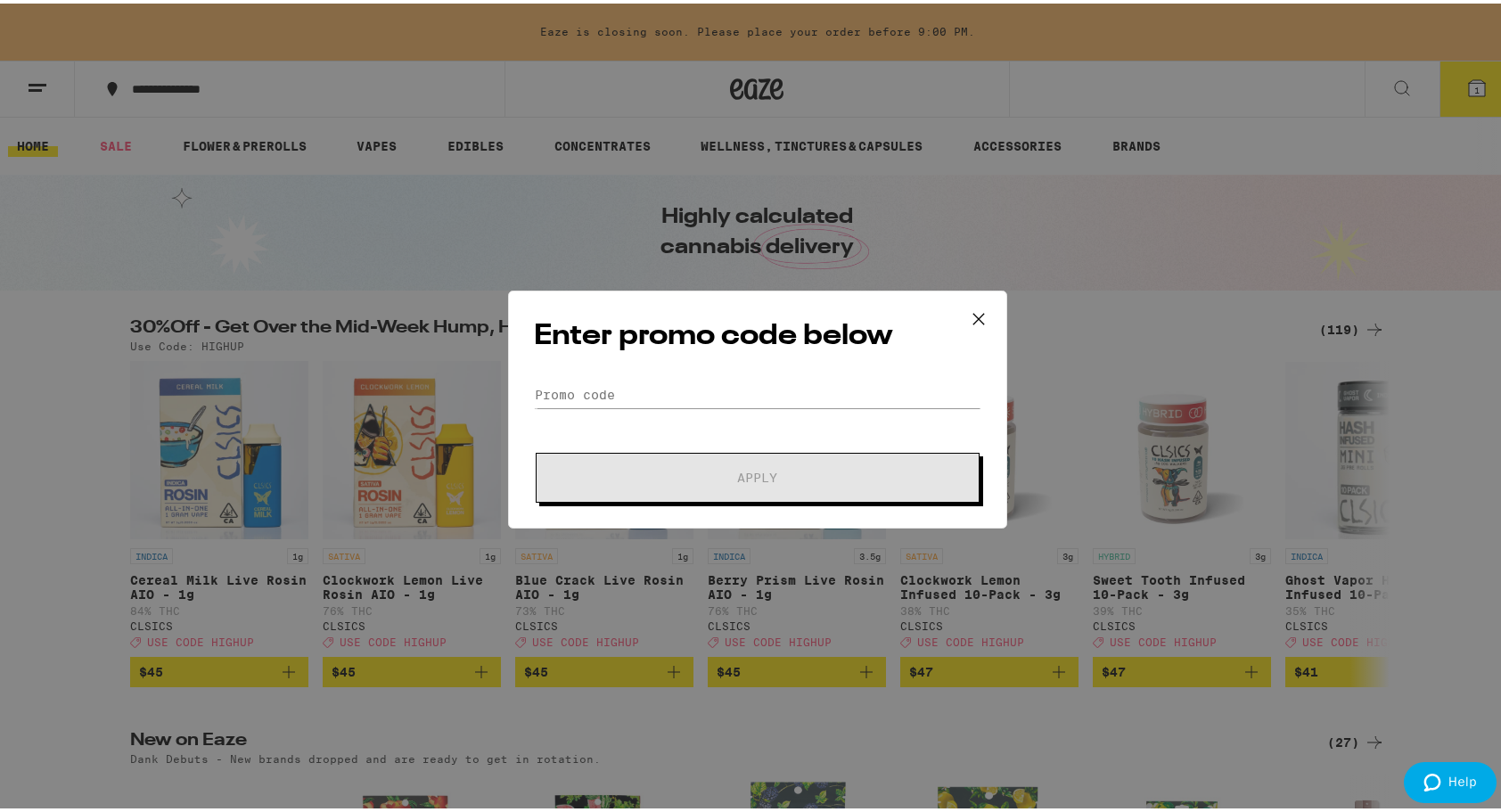 scroll, scrollTop: 0, scrollLeft: 0, axis: both 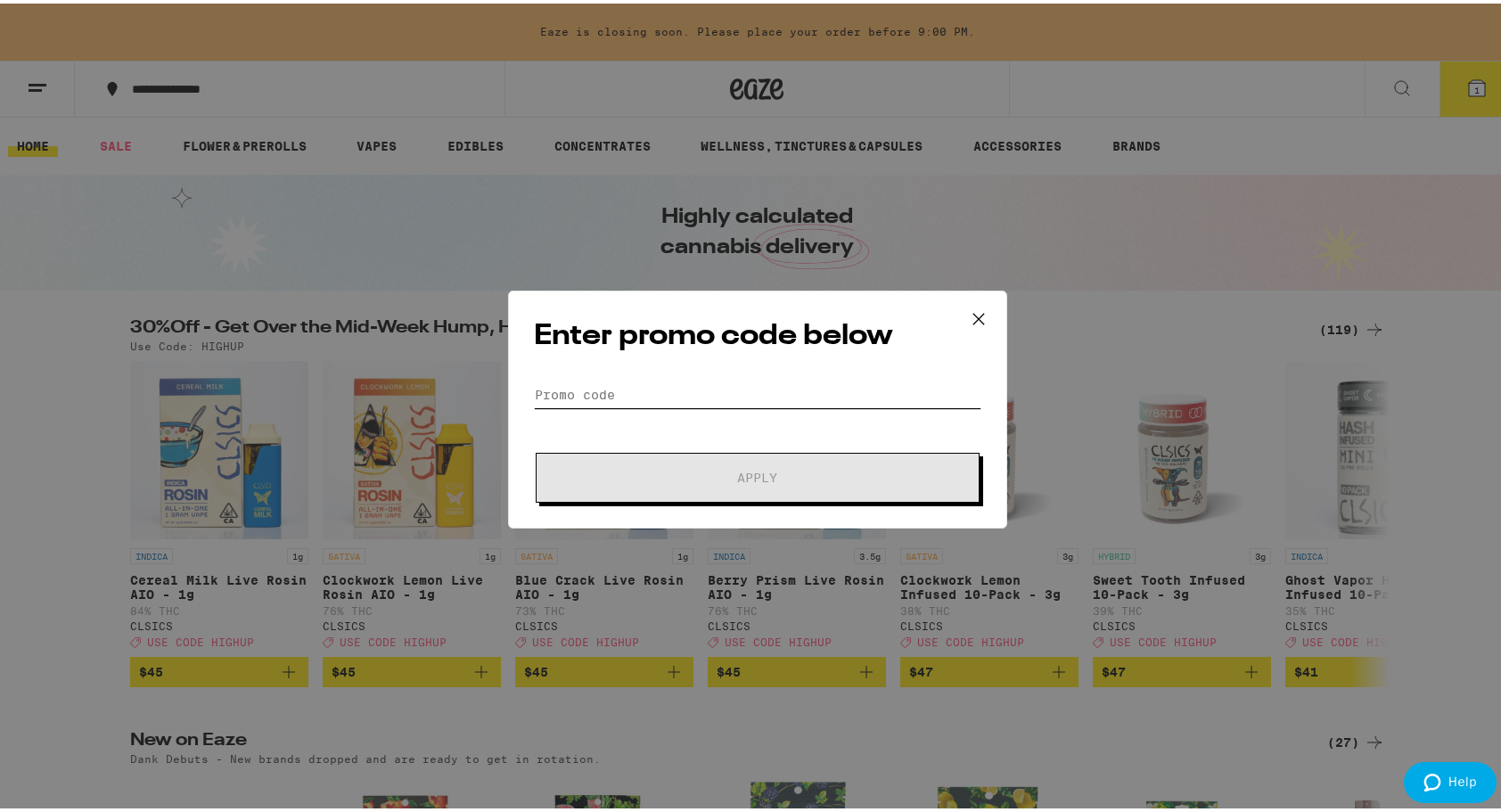 click on "Promo Code" at bounding box center (758, 391) 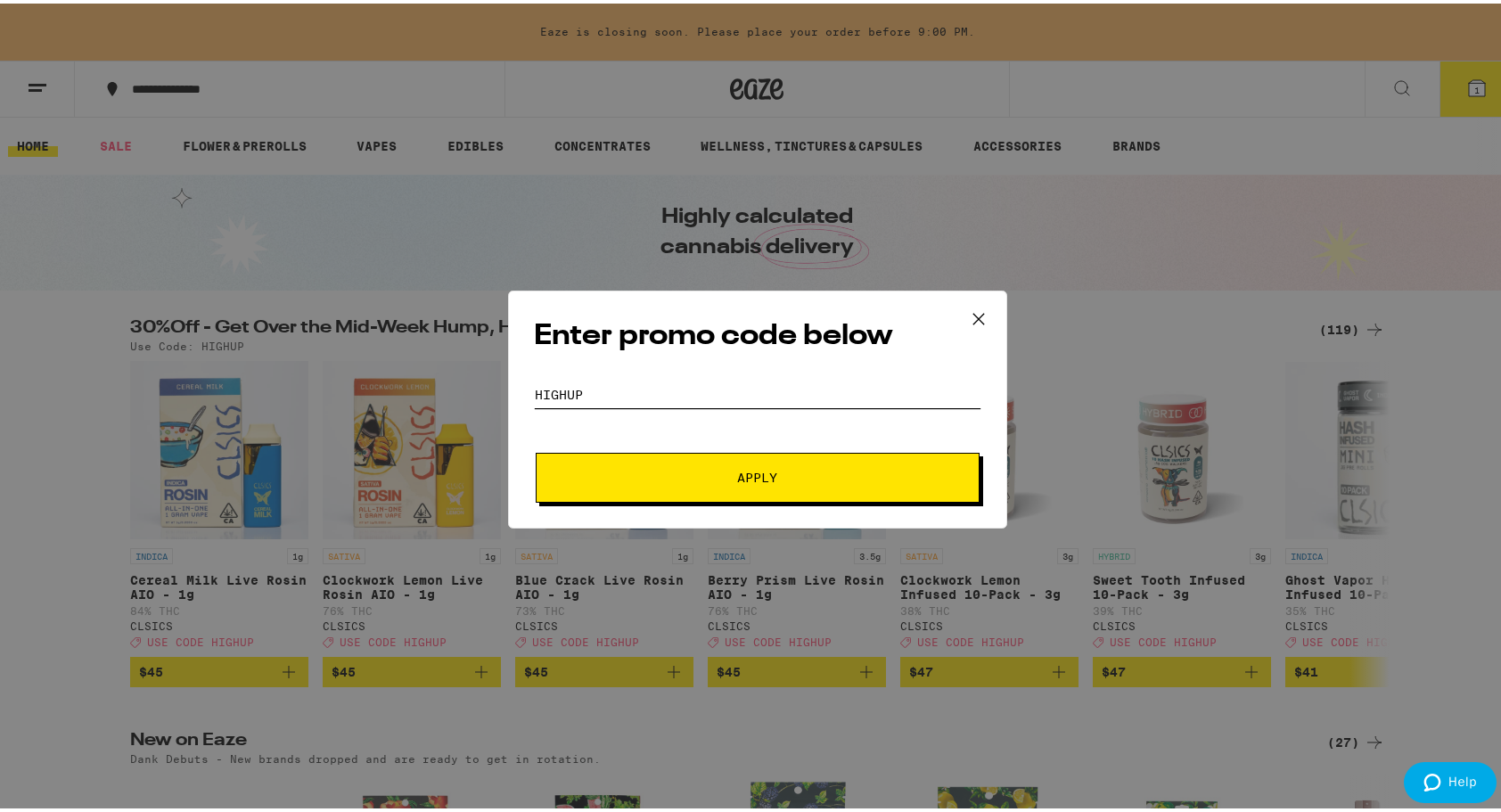 type on "highup" 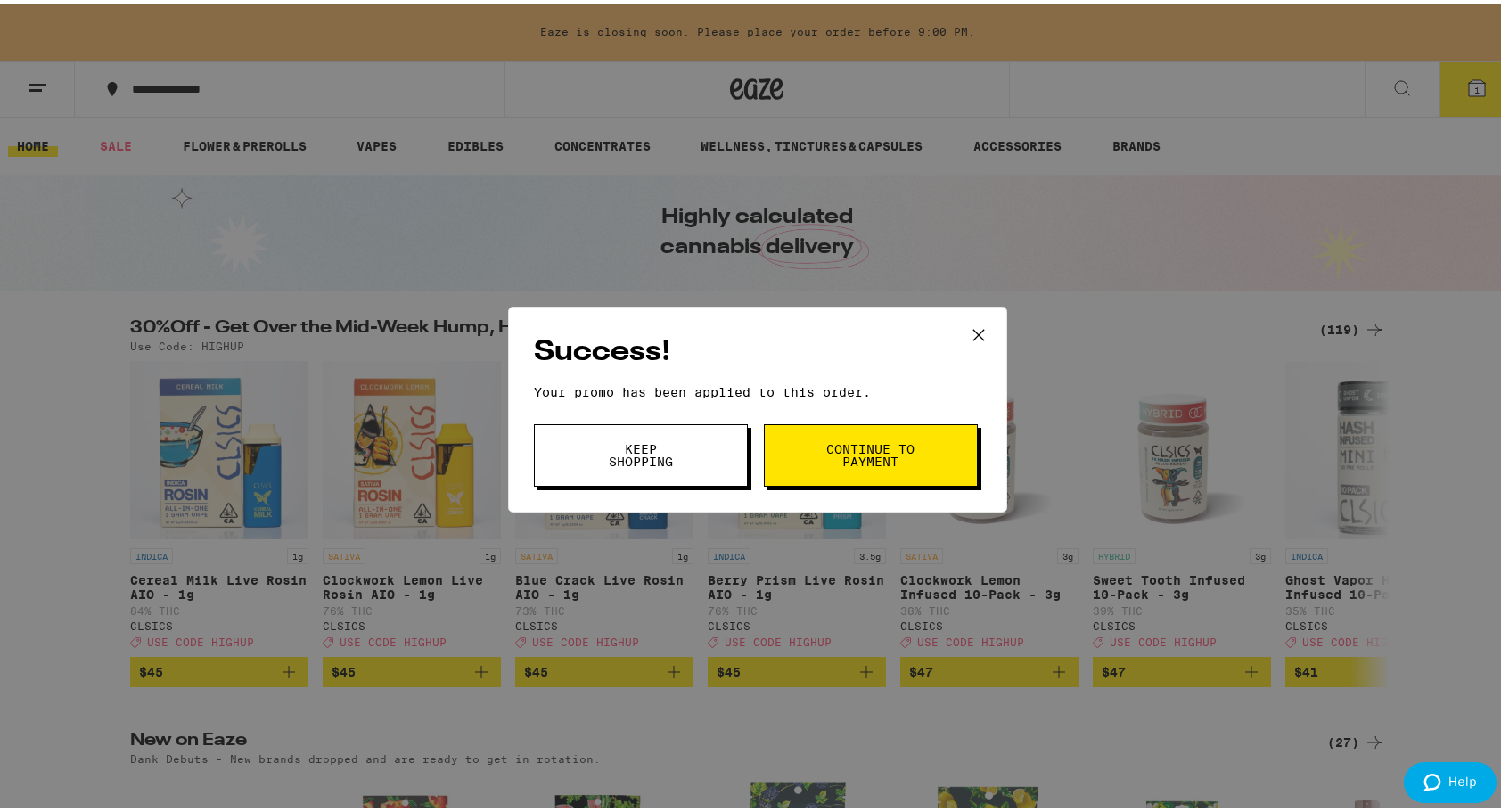 click on "Continue to payment" at bounding box center [871, 452] 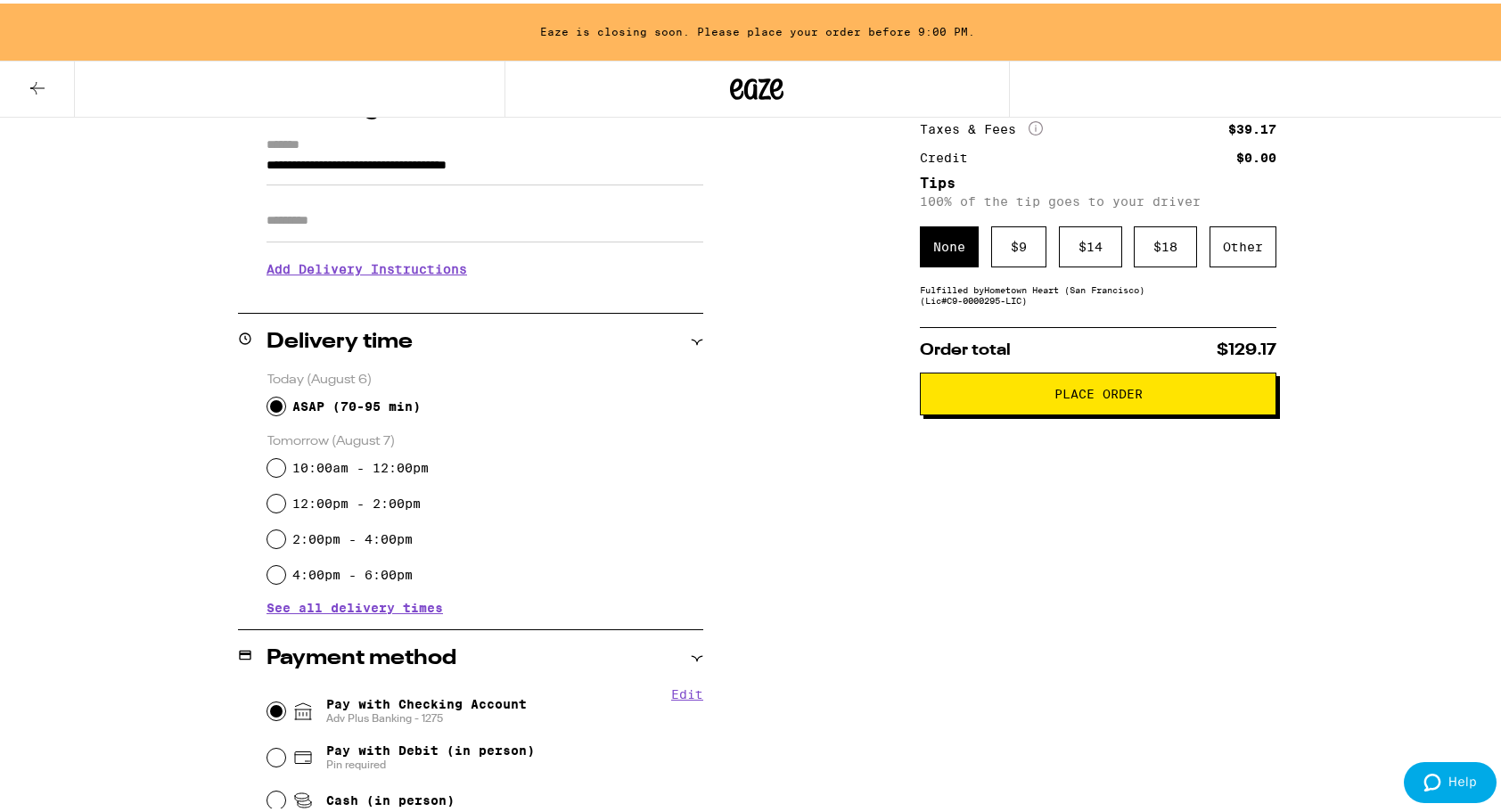 scroll, scrollTop: 267, scrollLeft: 0, axis: vertical 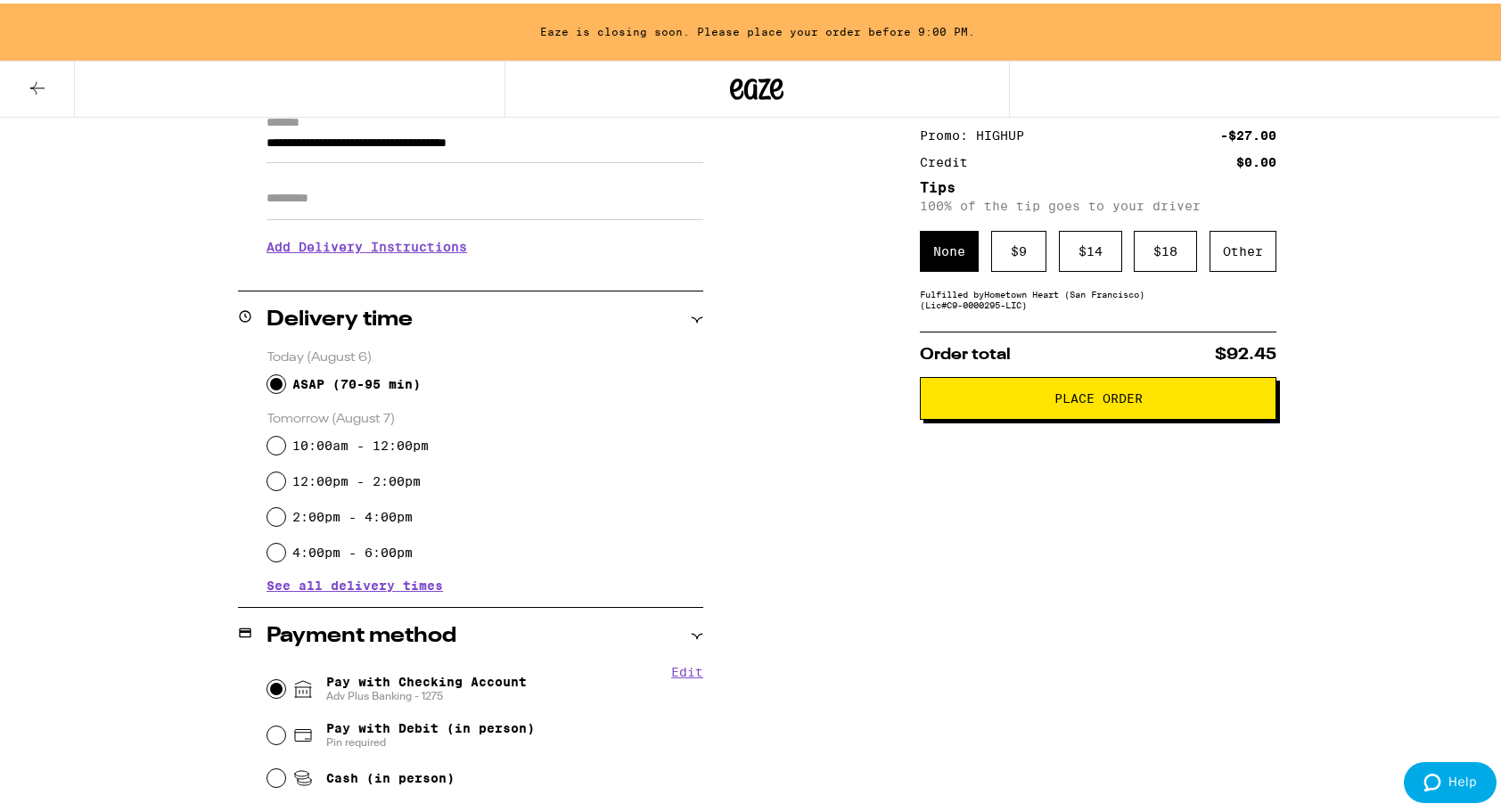 click on "Place Order" at bounding box center [1098, 395] 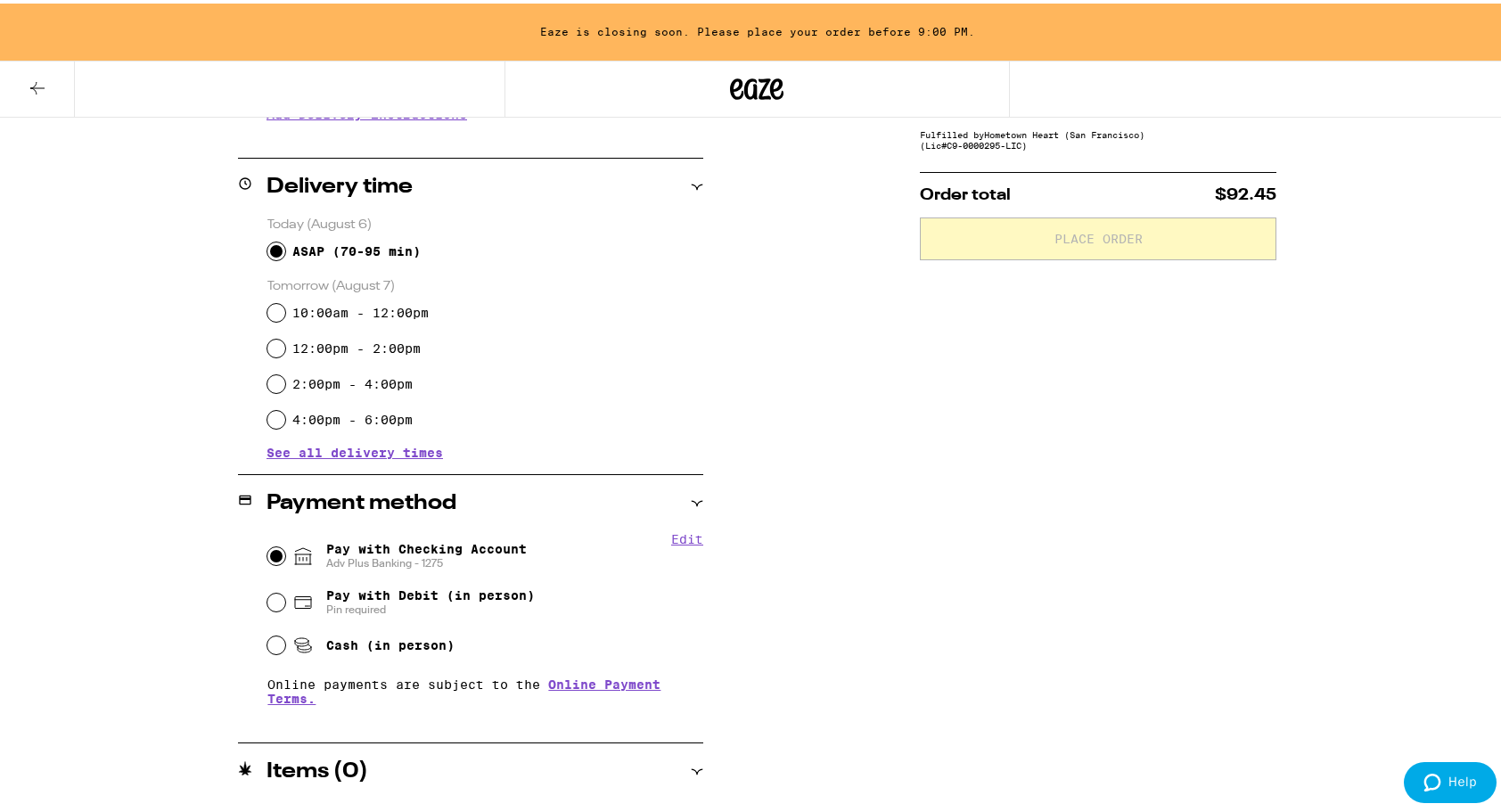 scroll, scrollTop: 399, scrollLeft: 0, axis: vertical 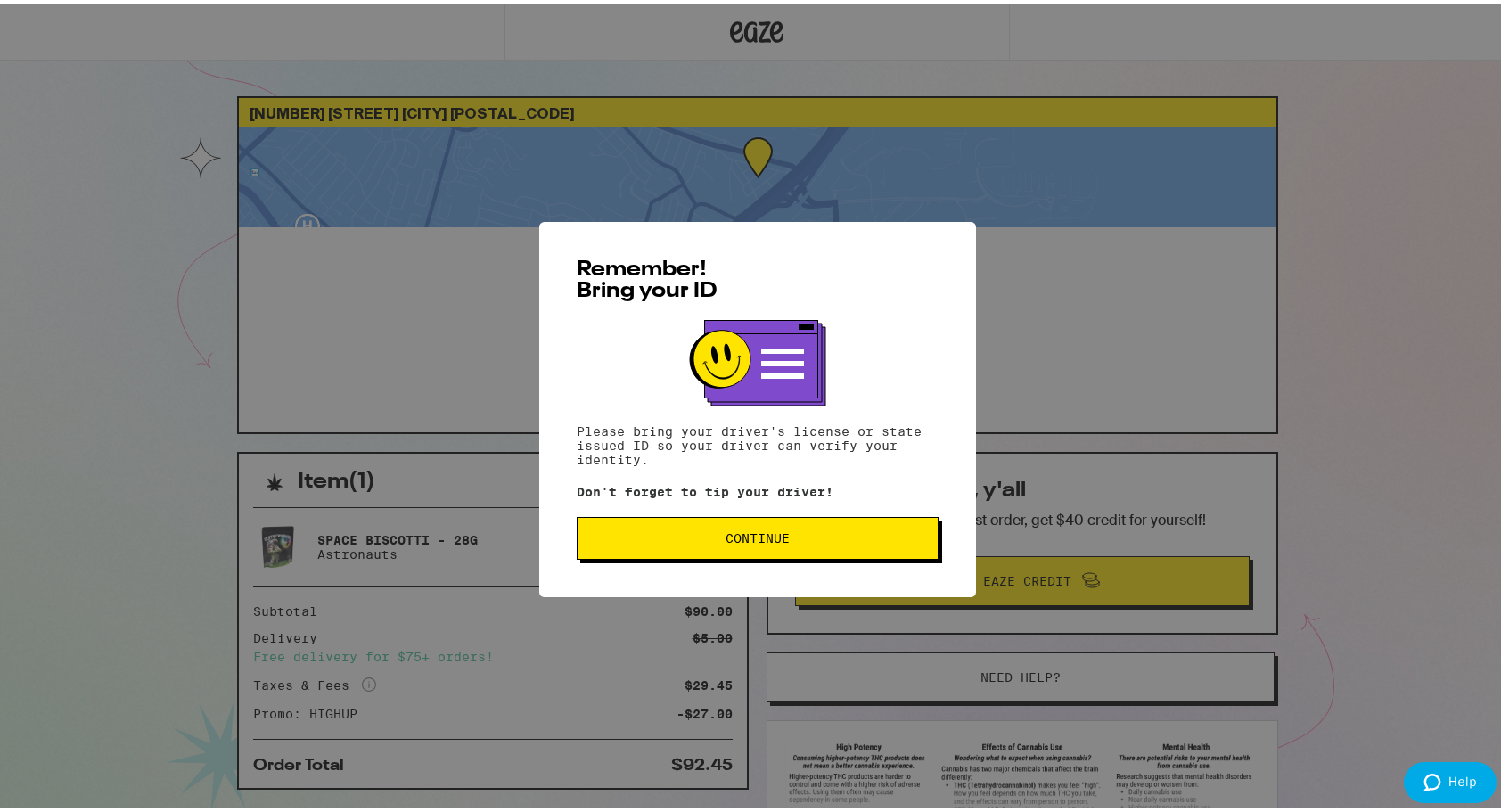 click on "Continue" at bounding box center [758, 535] 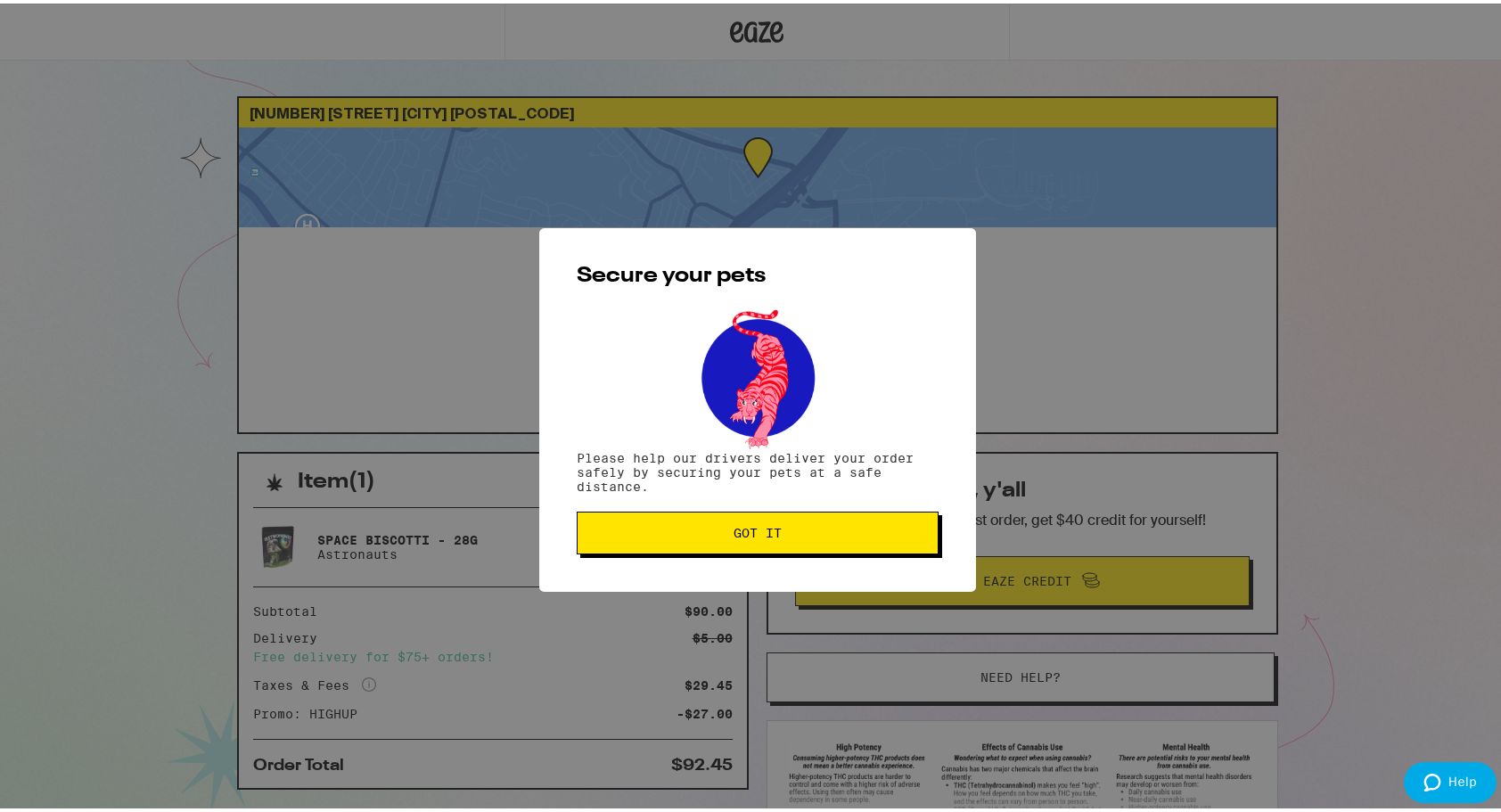 click on "Got it" at bounding box center (758, 529) 